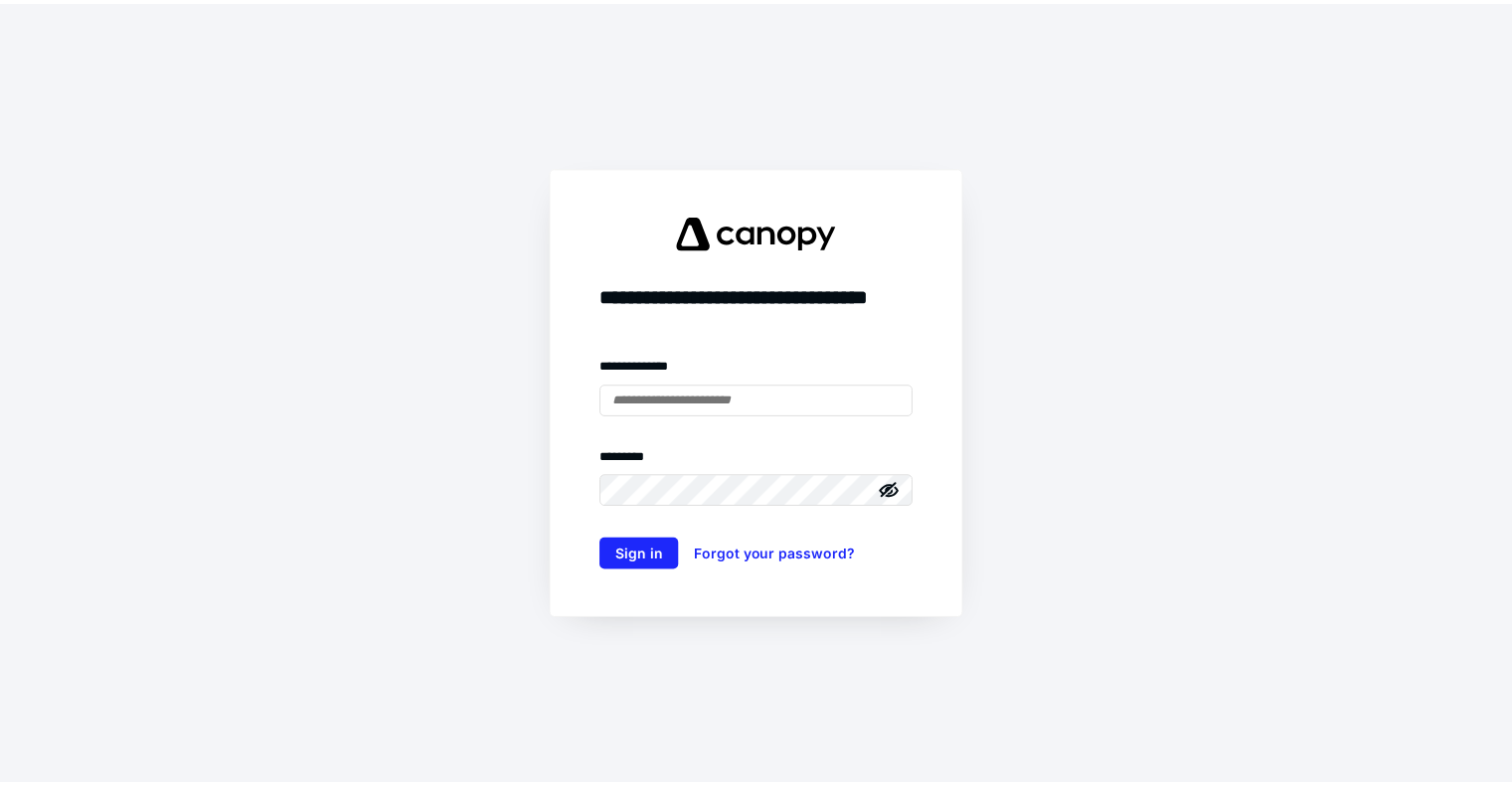 scroll, scrollTop: 0, scrollLeft: 0, axis: both 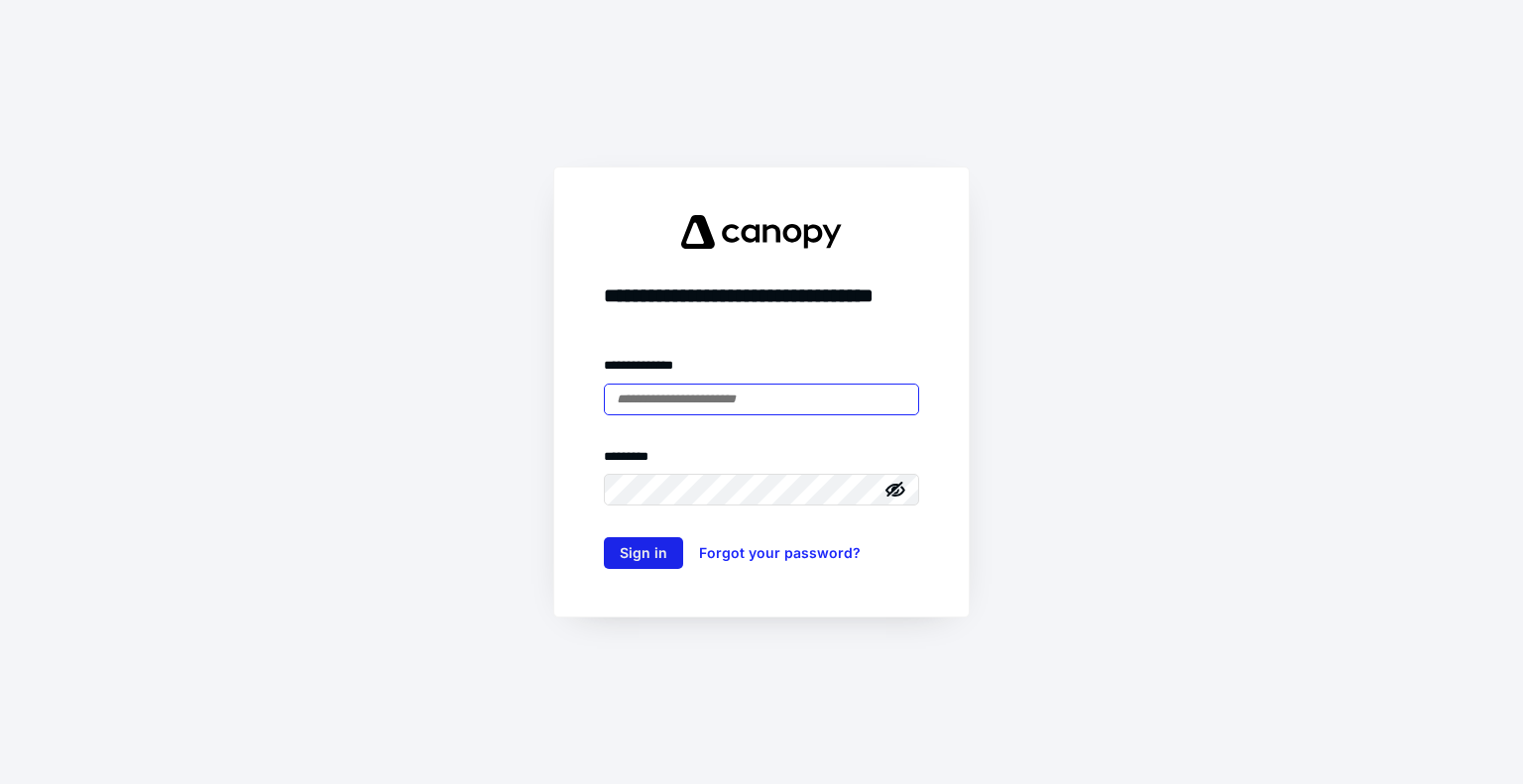 type on "**********" 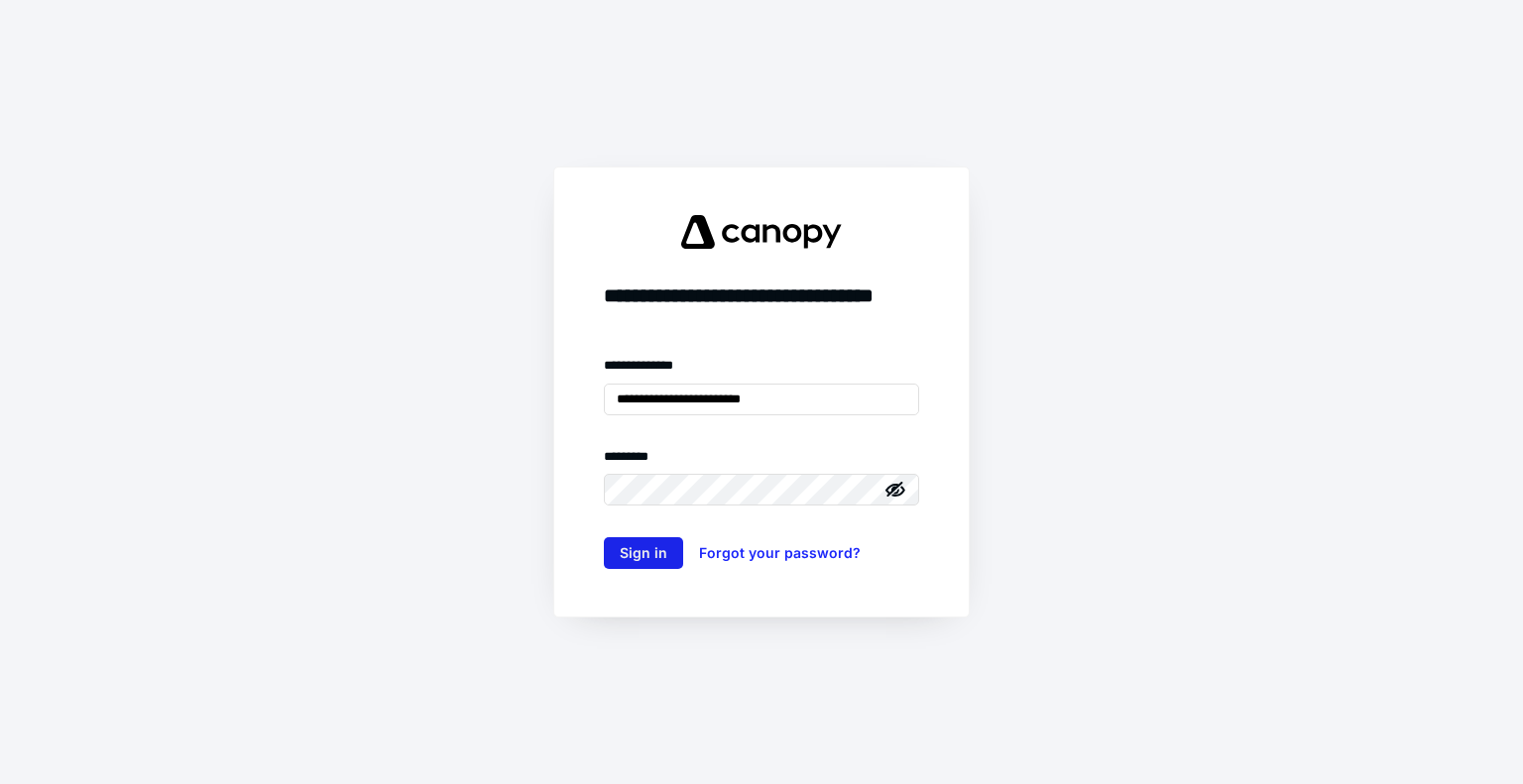 click on "Sign in" at bounding box center (644, 553) 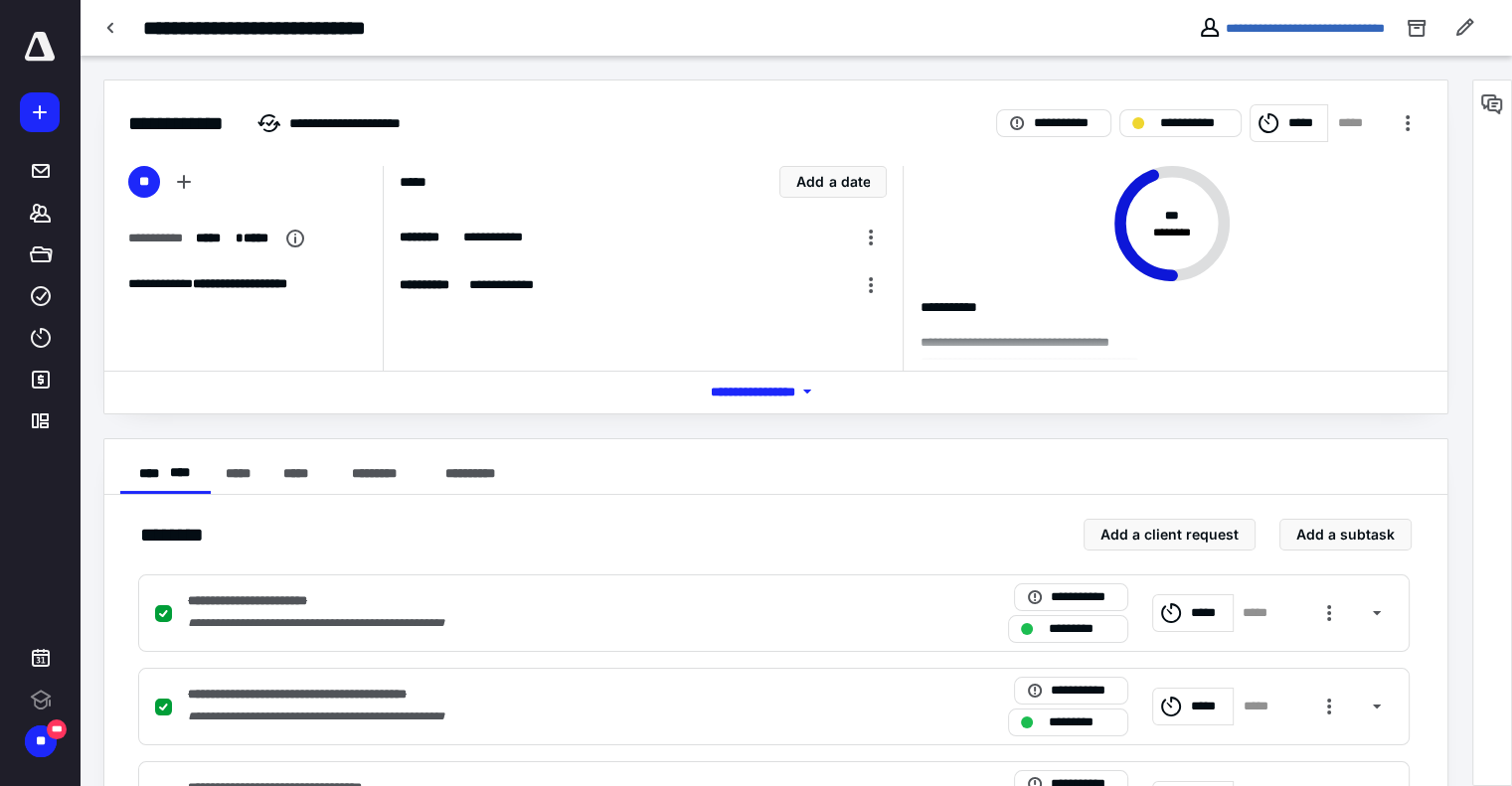 scroll, scrollTop: 0, scrollLeft: 0, axis: both 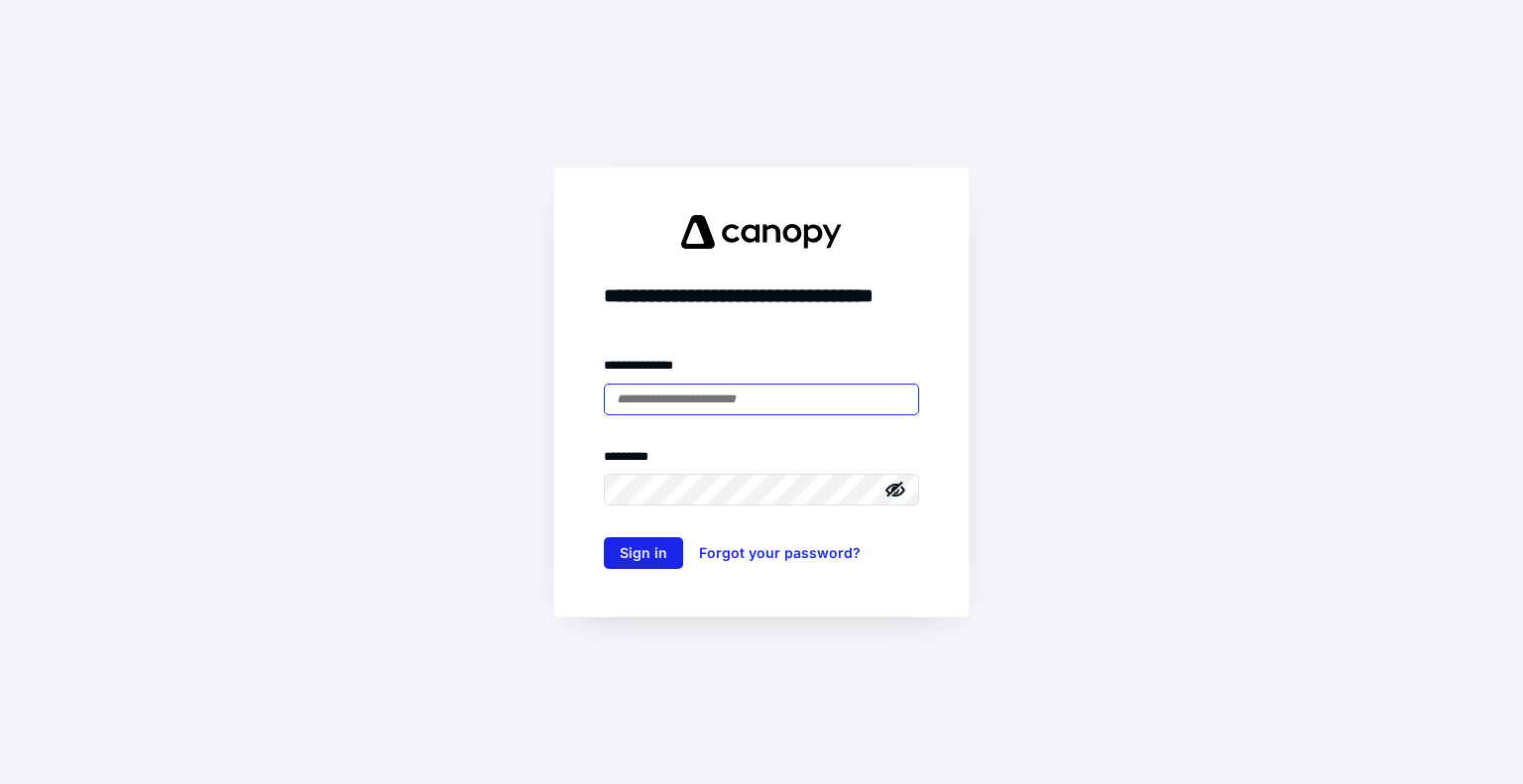 type on "**********" 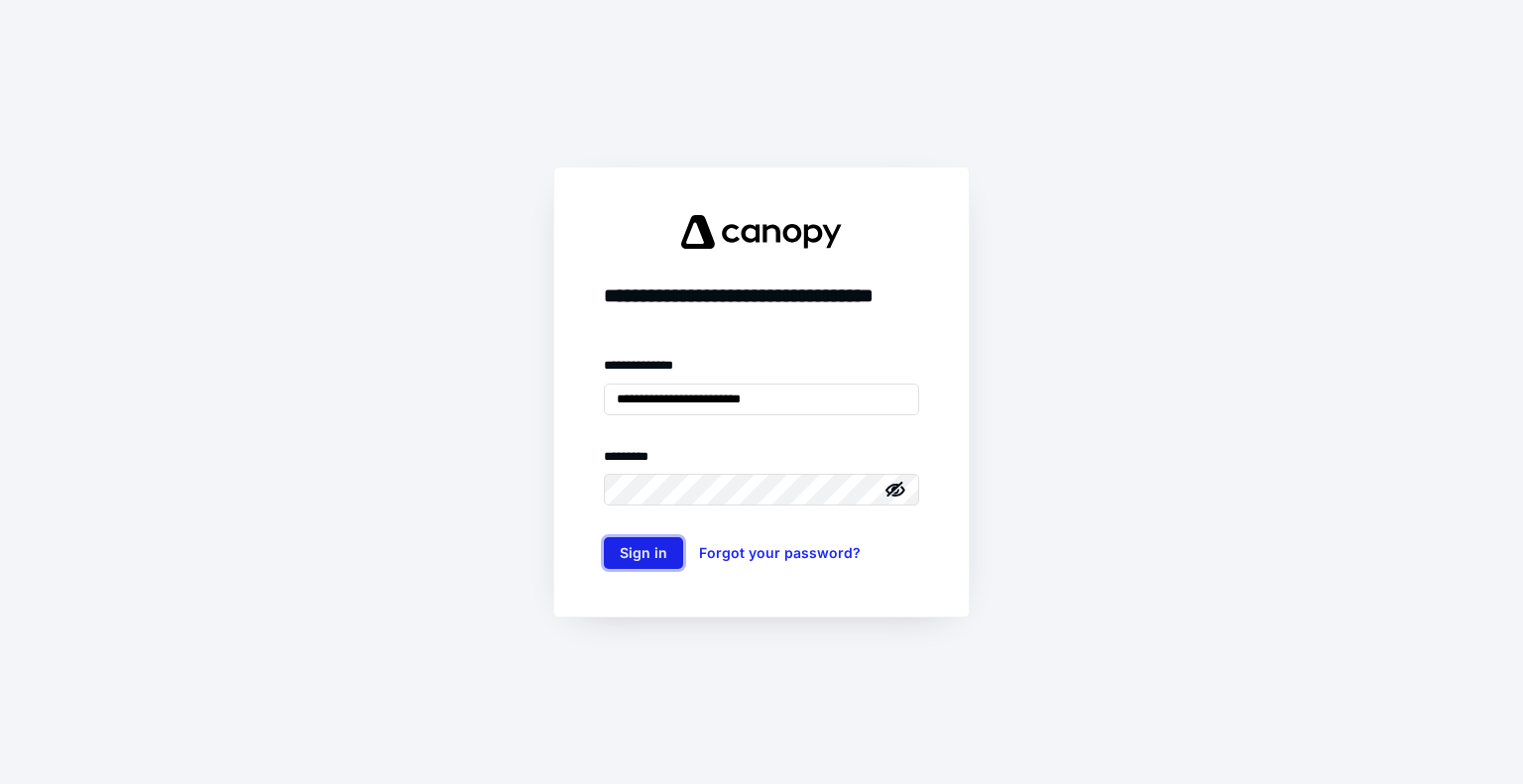 click on "Sign in" at bounding box center [644, 553] 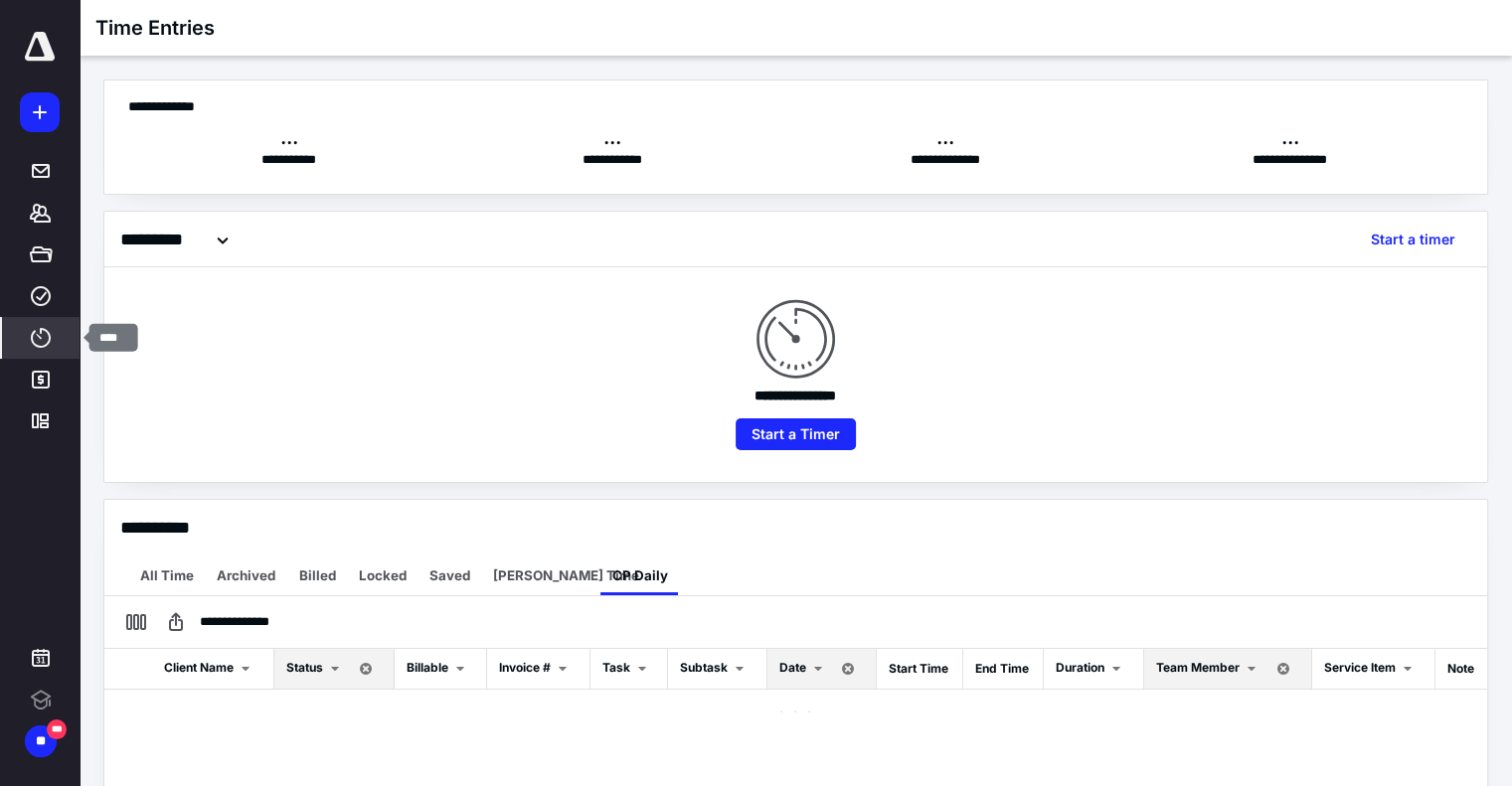 scroll, scrollTop: 0, scrollLeft: 0, axis: both 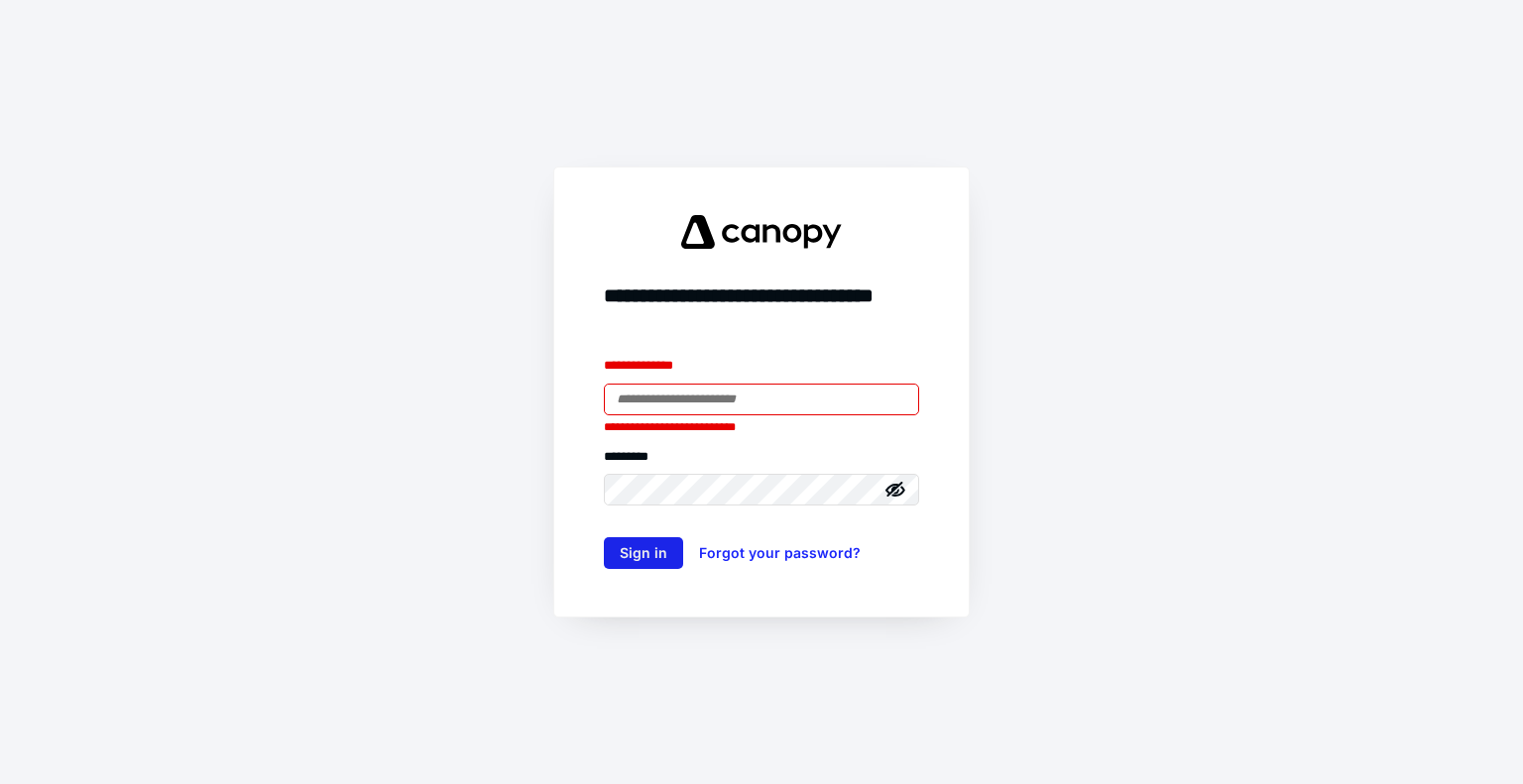 type on "**********" 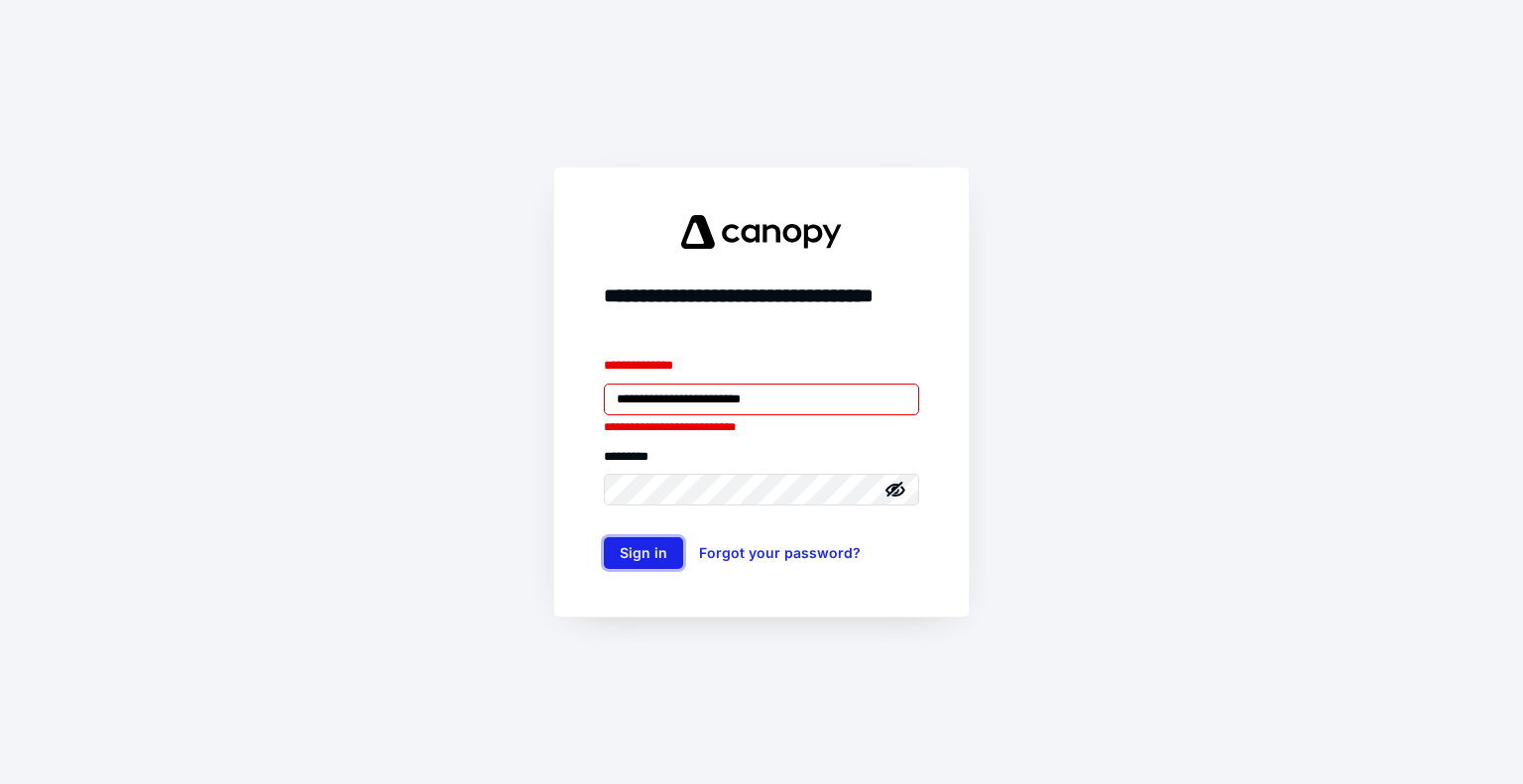 click on "Sign in" at bounding box center [644, 553] 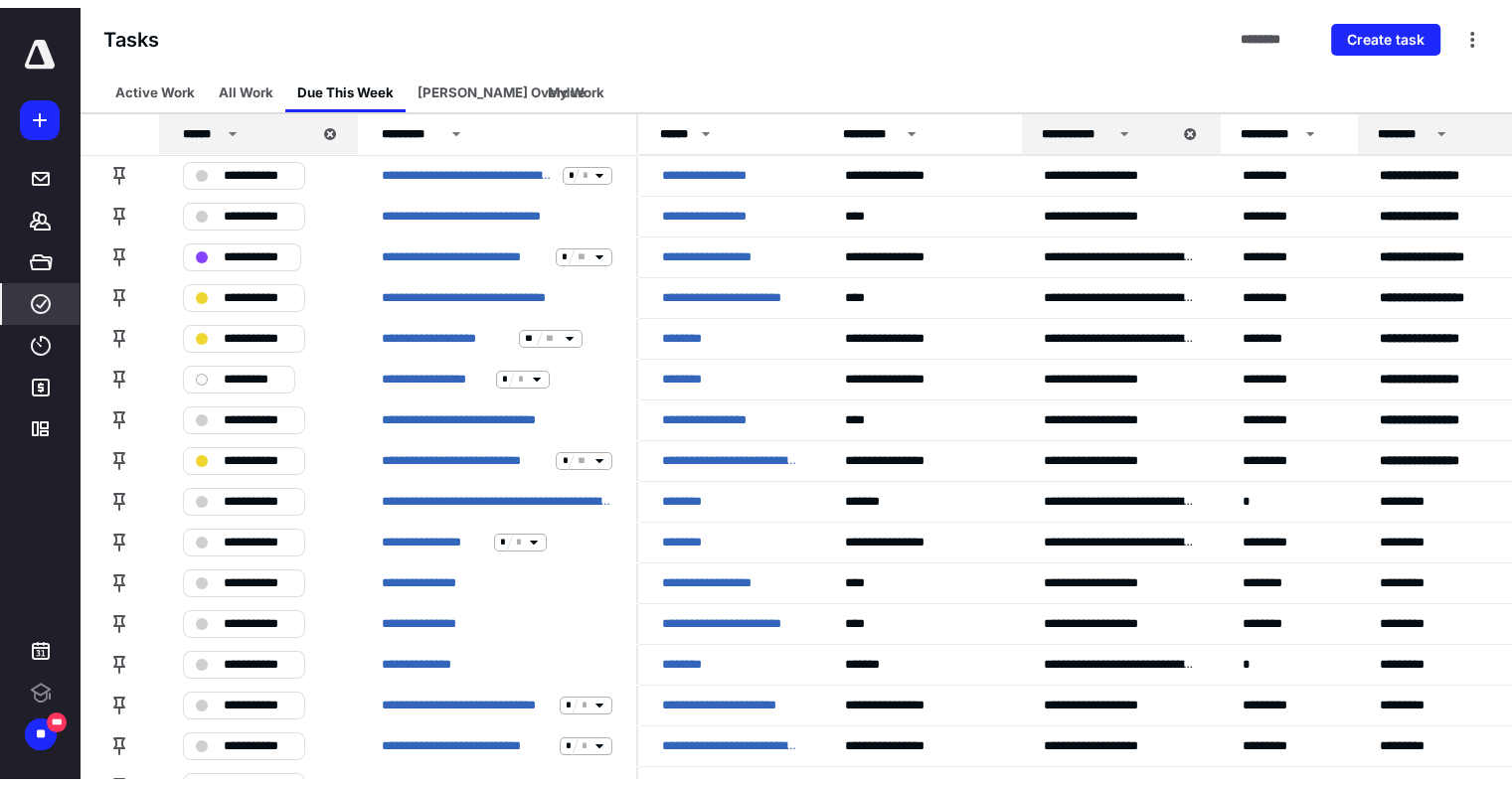 scroll, scrollTop: 0, scrollLeft: 0, axis: both 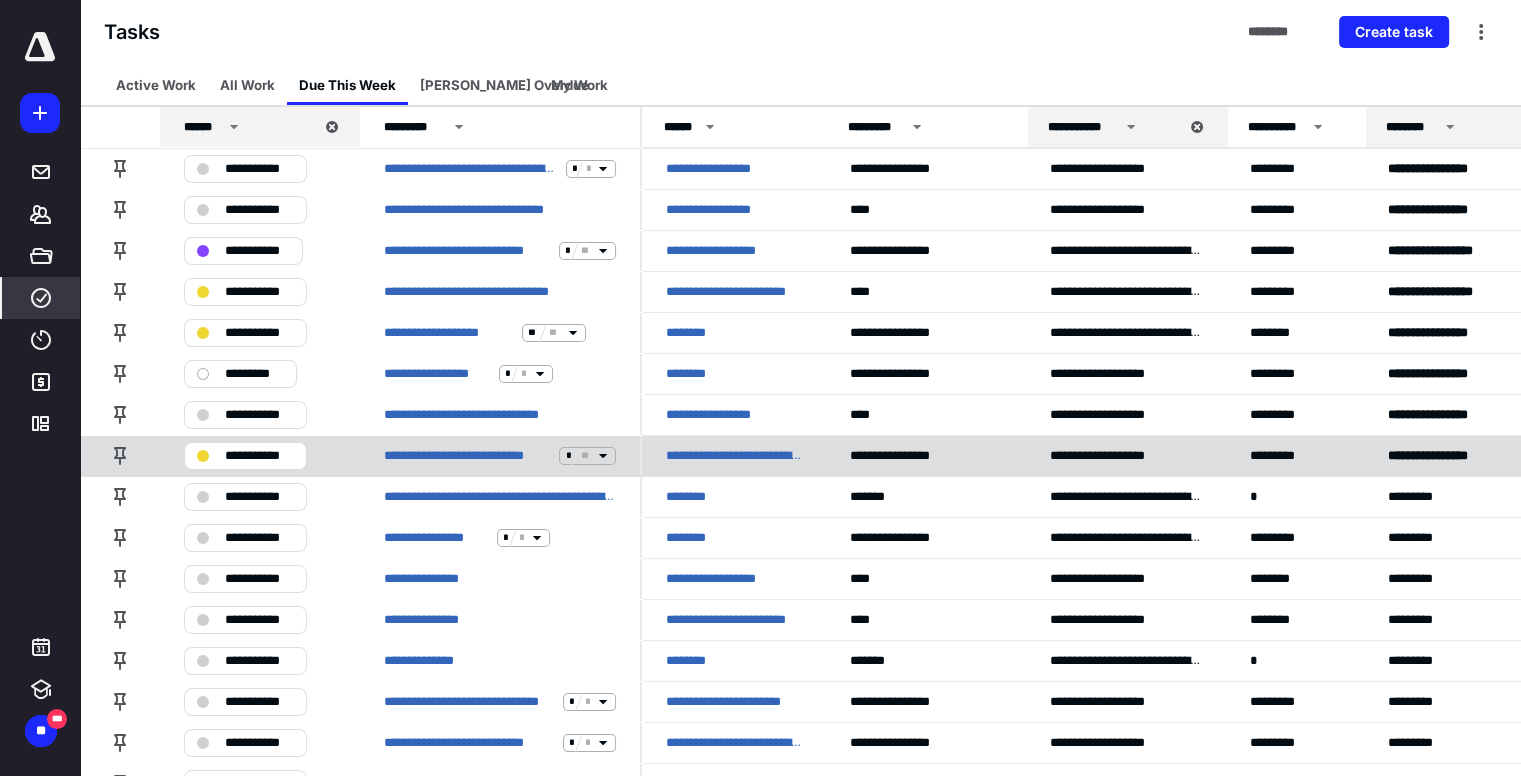 click on "**********" at bounding box center [734, 456] 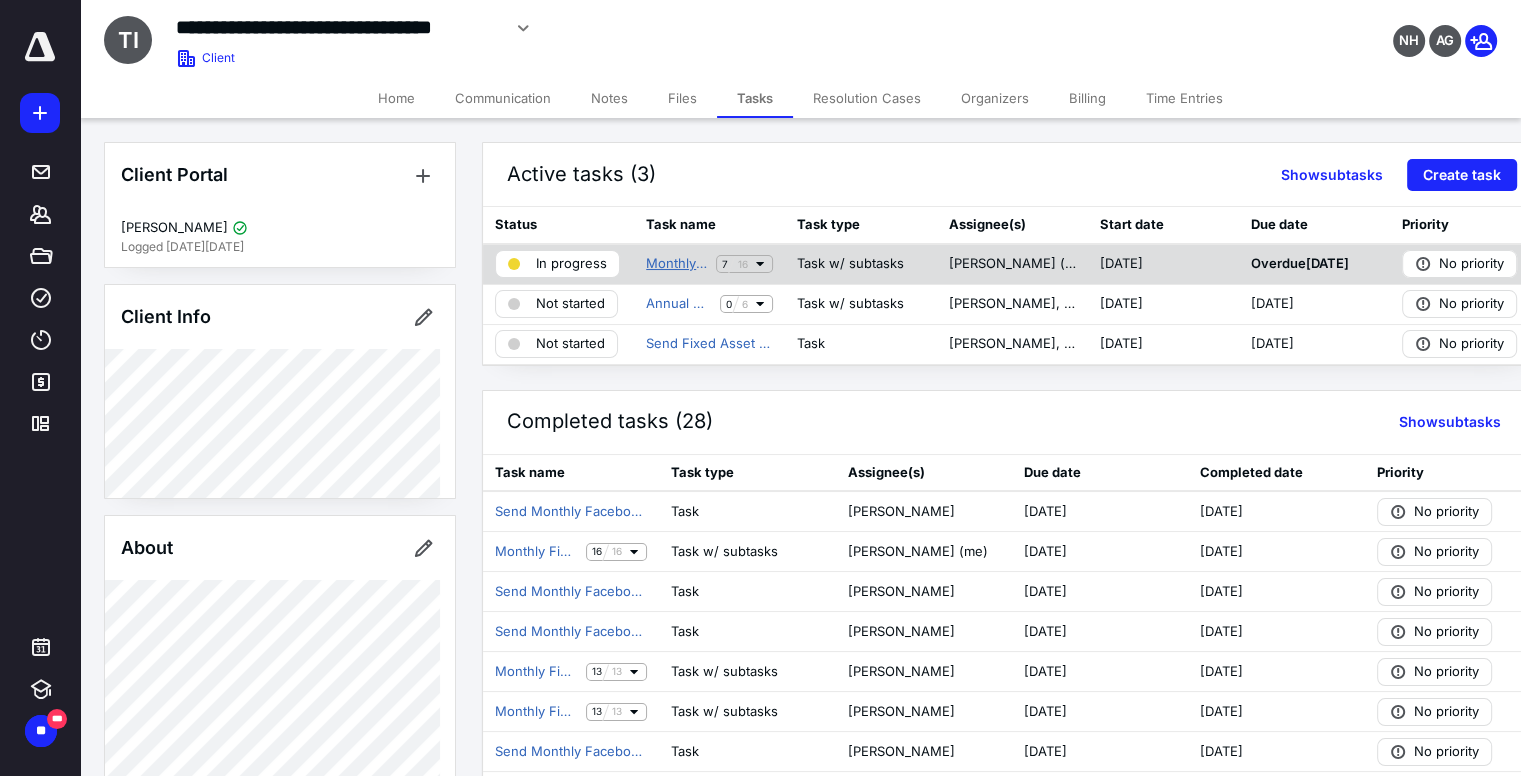click on "Monthly Financial Statements" at bounding box center (677, 264) 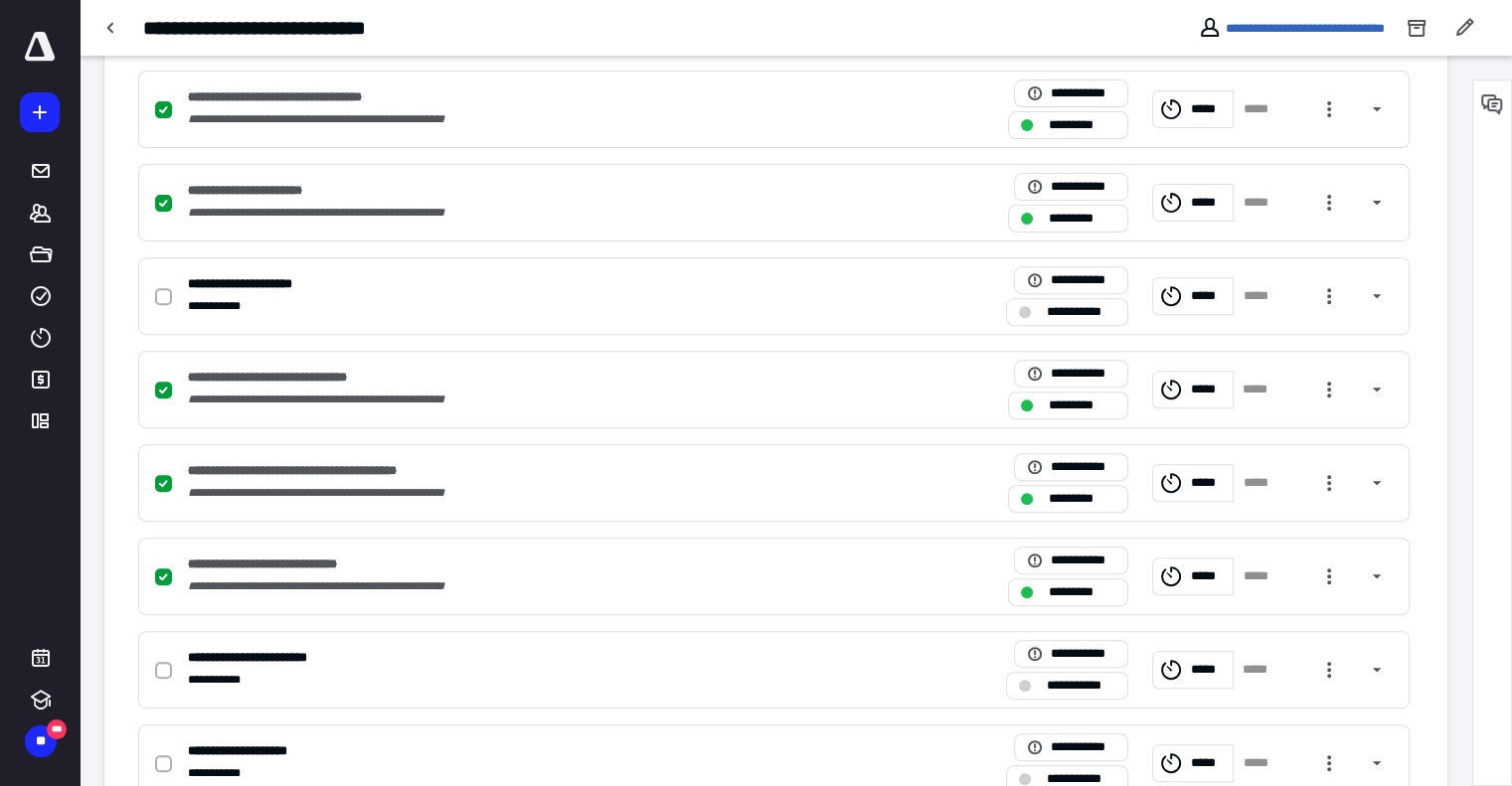 scroll, scrollTop: 696, scrollLeft: 0, axis: vertical 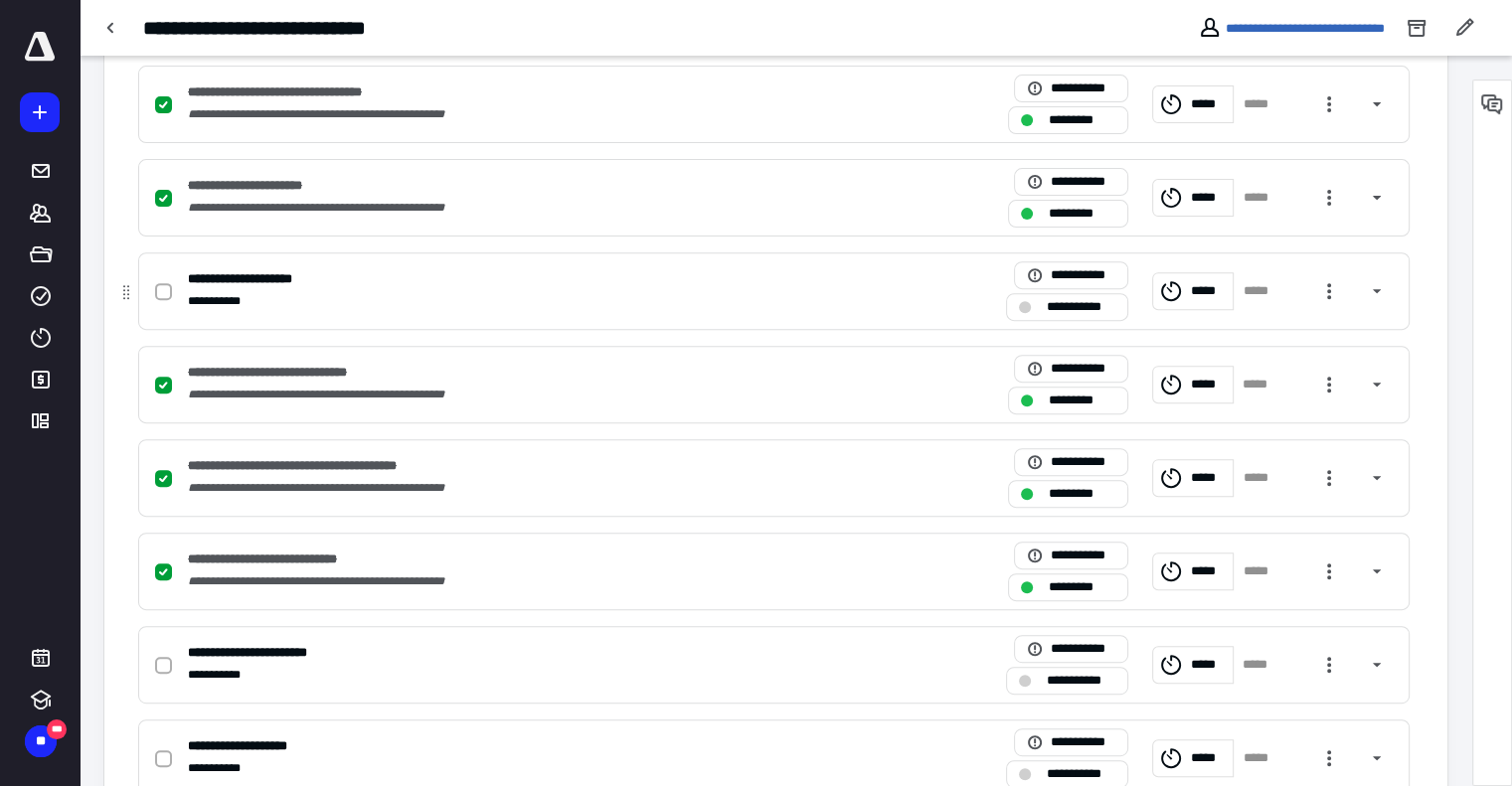click on "**********" at bounding box center [256, 279] 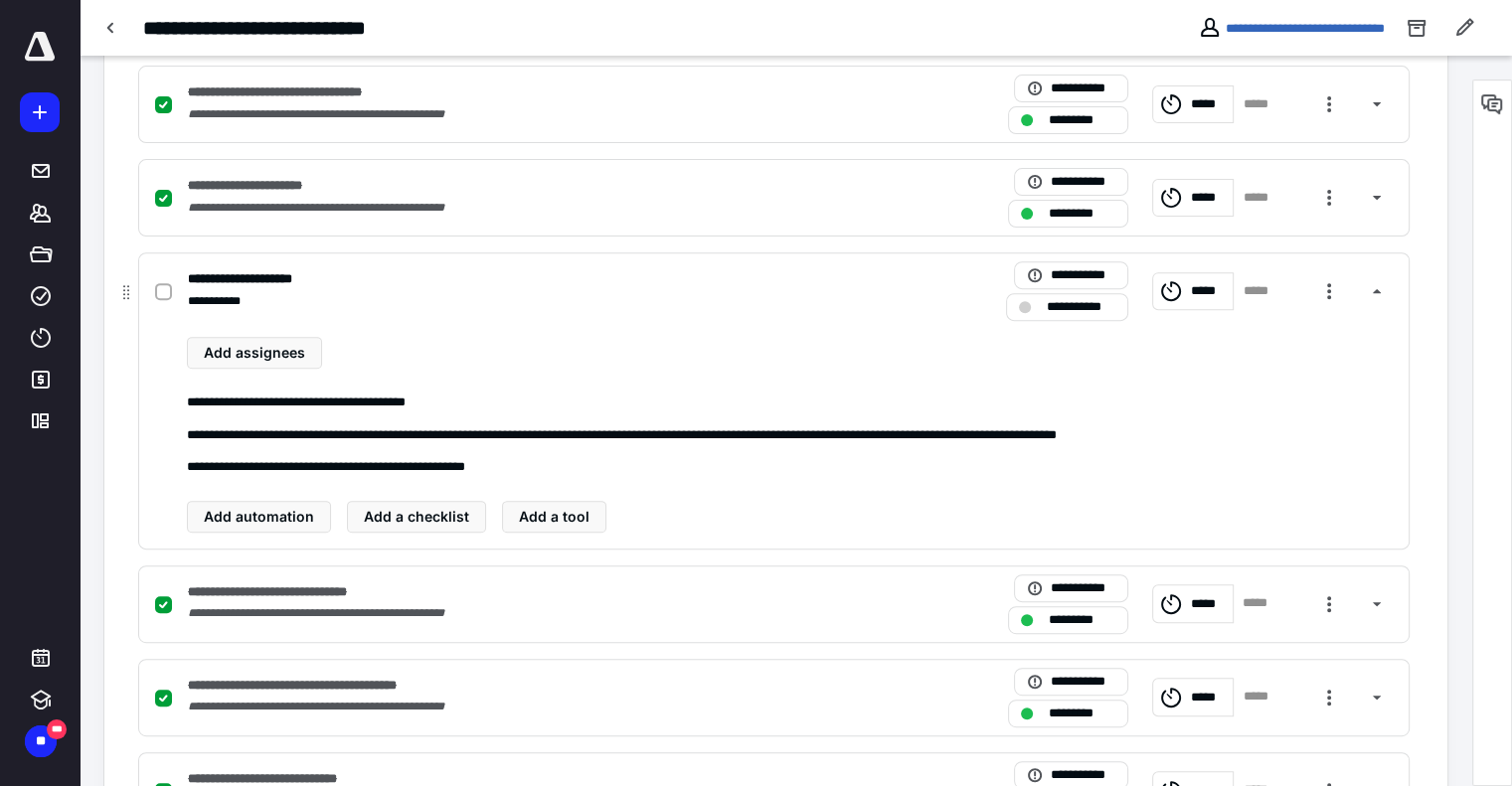 click 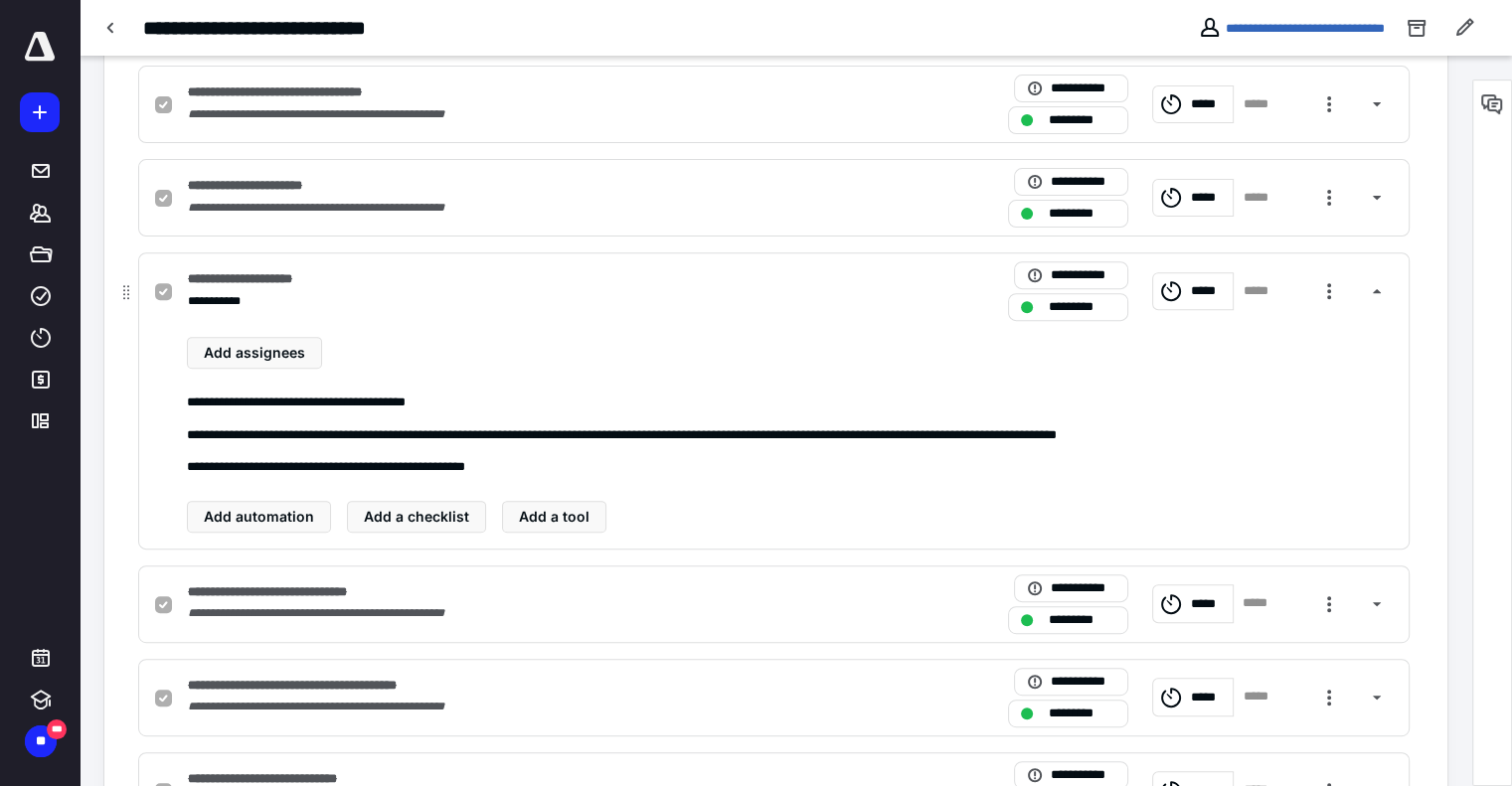 click on "**********" at bounding box center (256, 279) 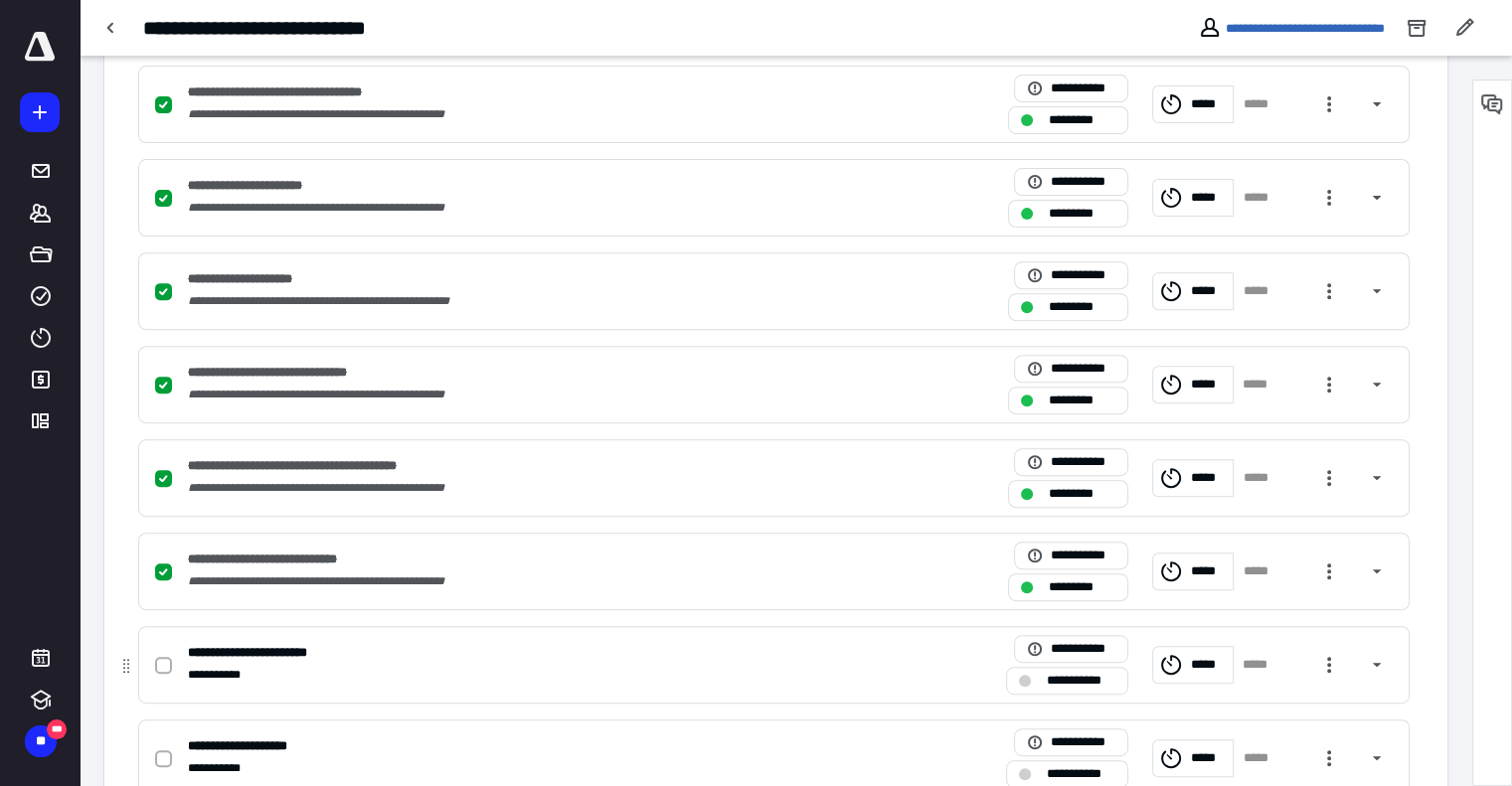 click on "**********" at bounding box center [274, 653] 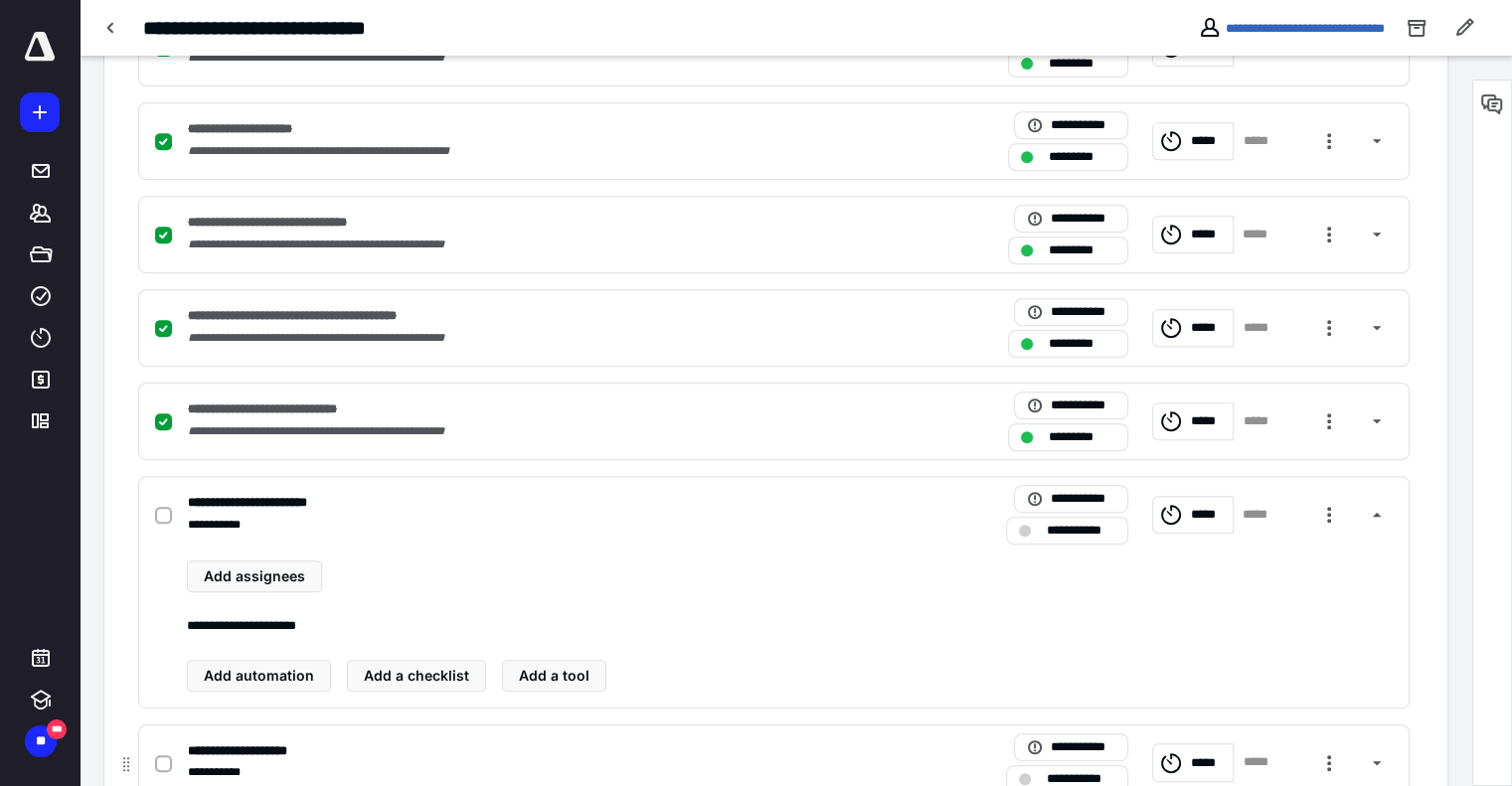 scroll, scrollTop: 994, scrollLeft: 0, axis: vertical 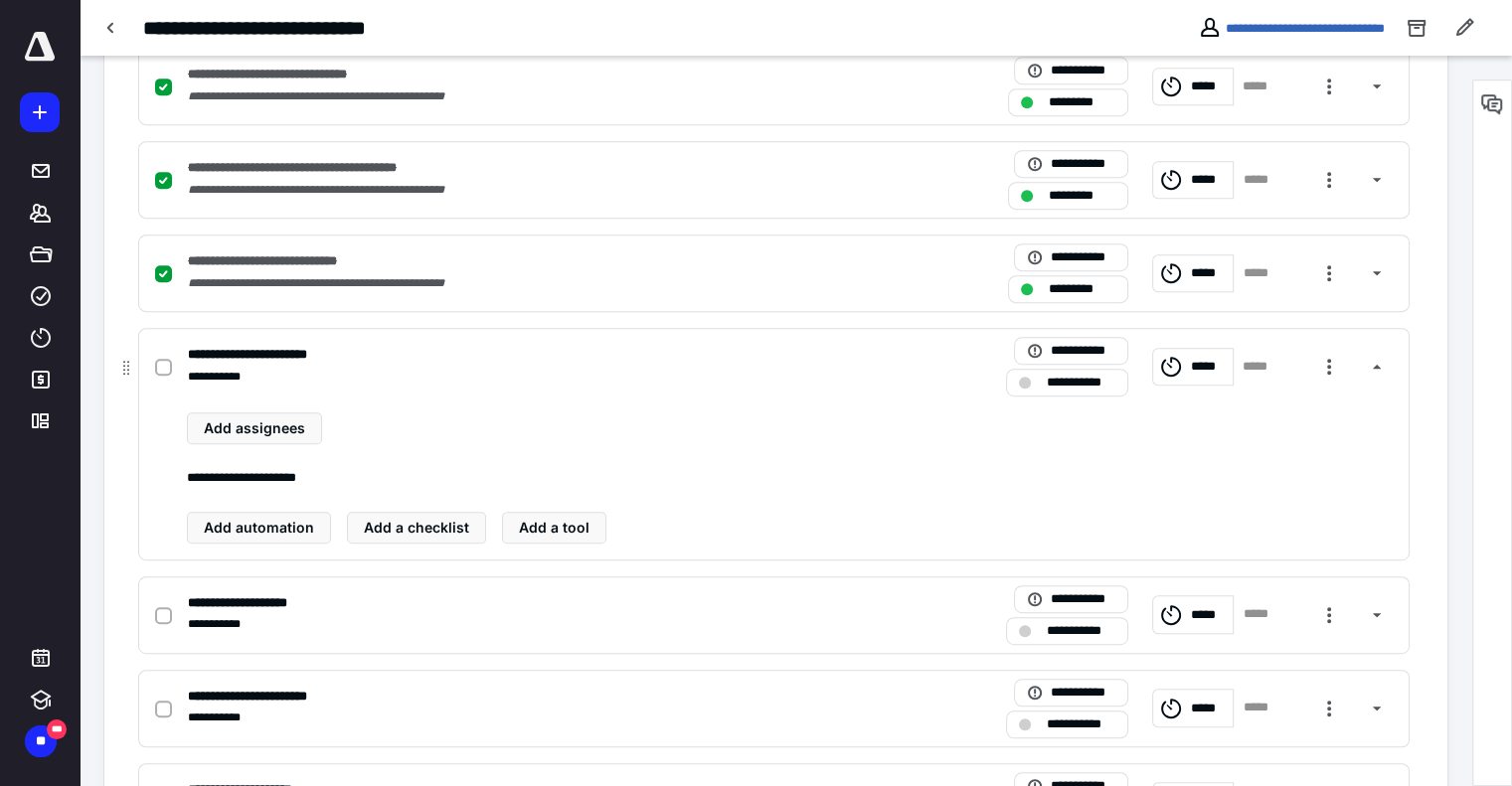 click on "**********" at bounding box center [274, 355] 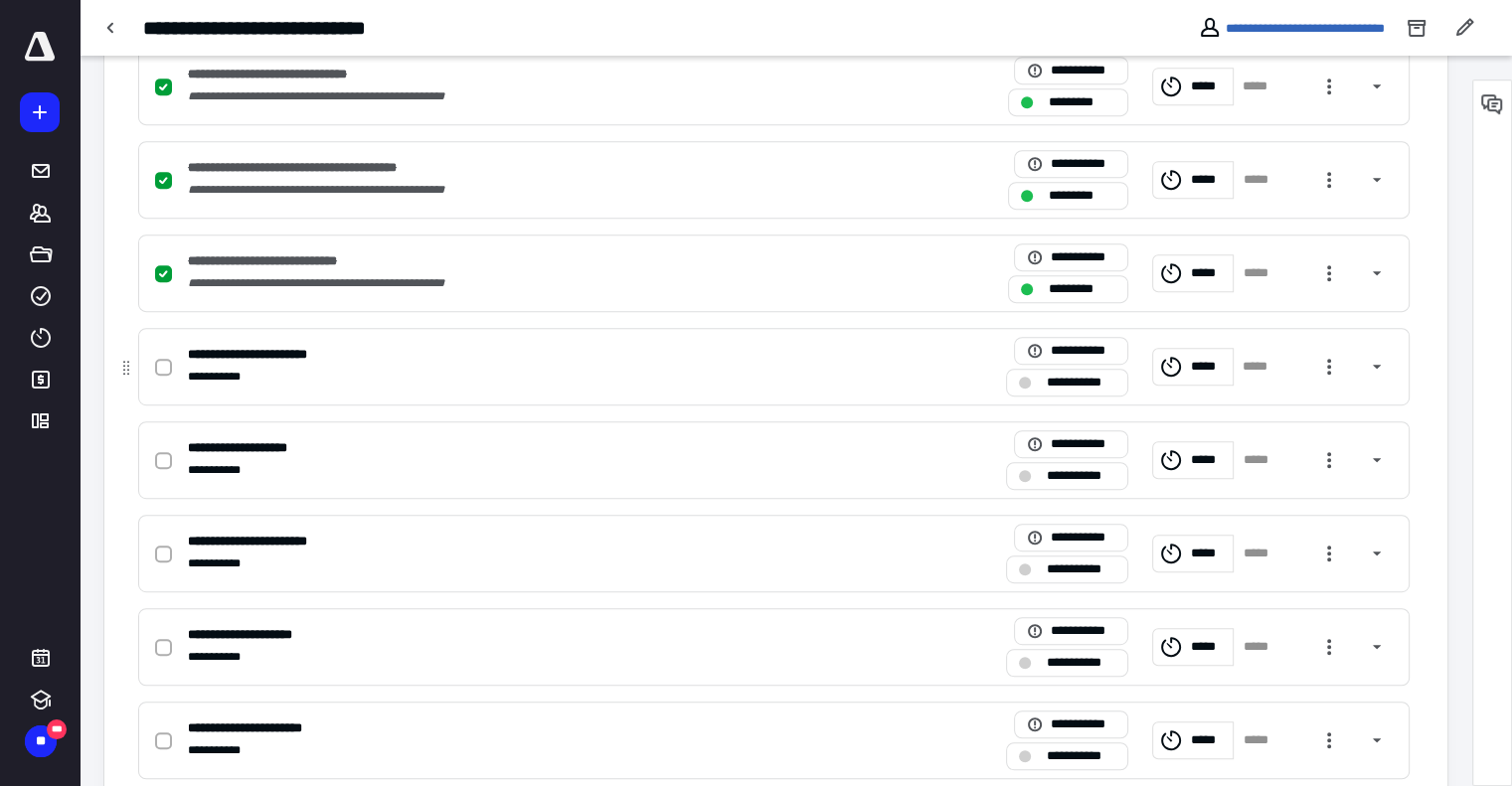 click 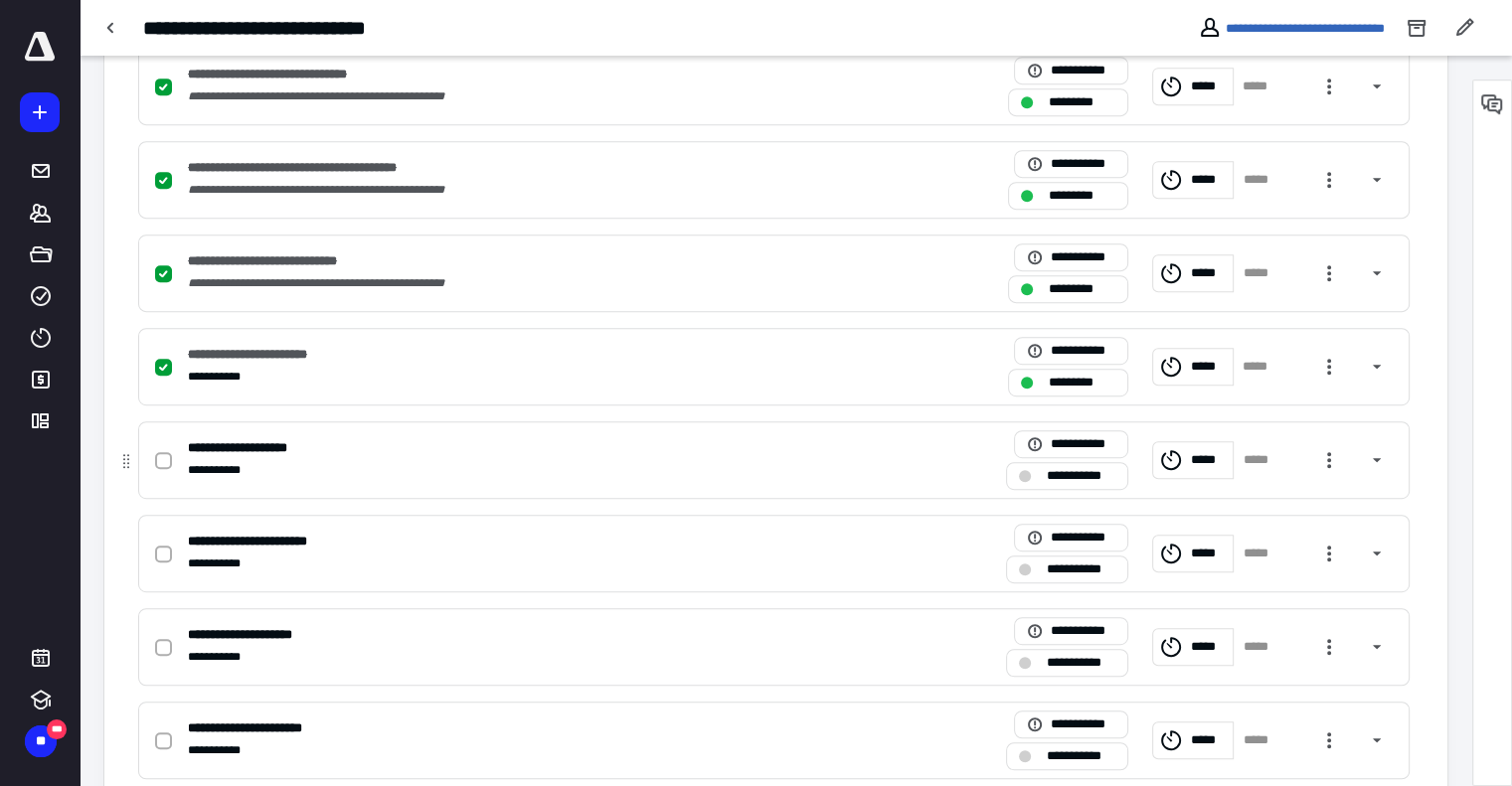 click at bounding box center [163, 461] 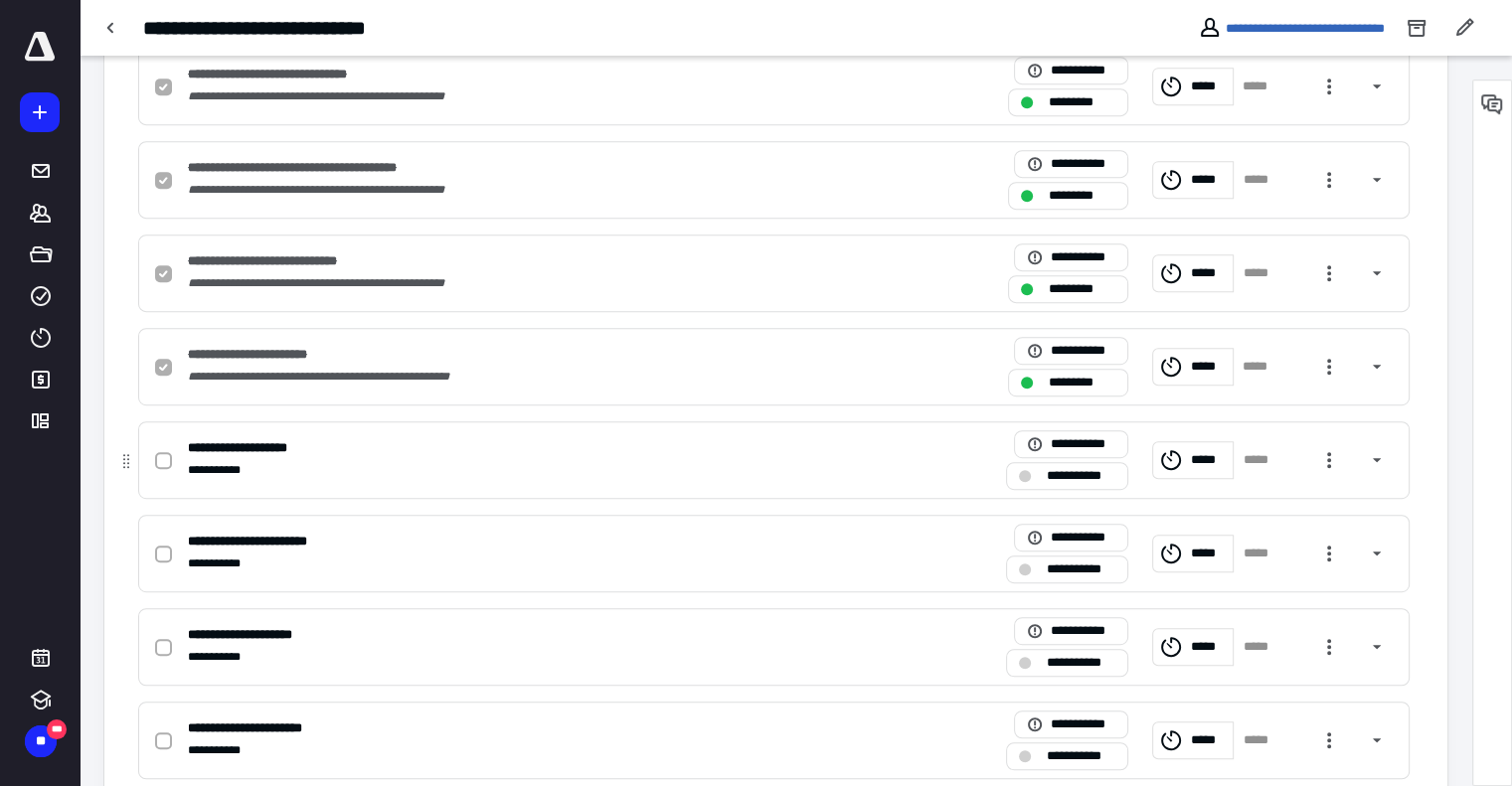 checkbox on "true" 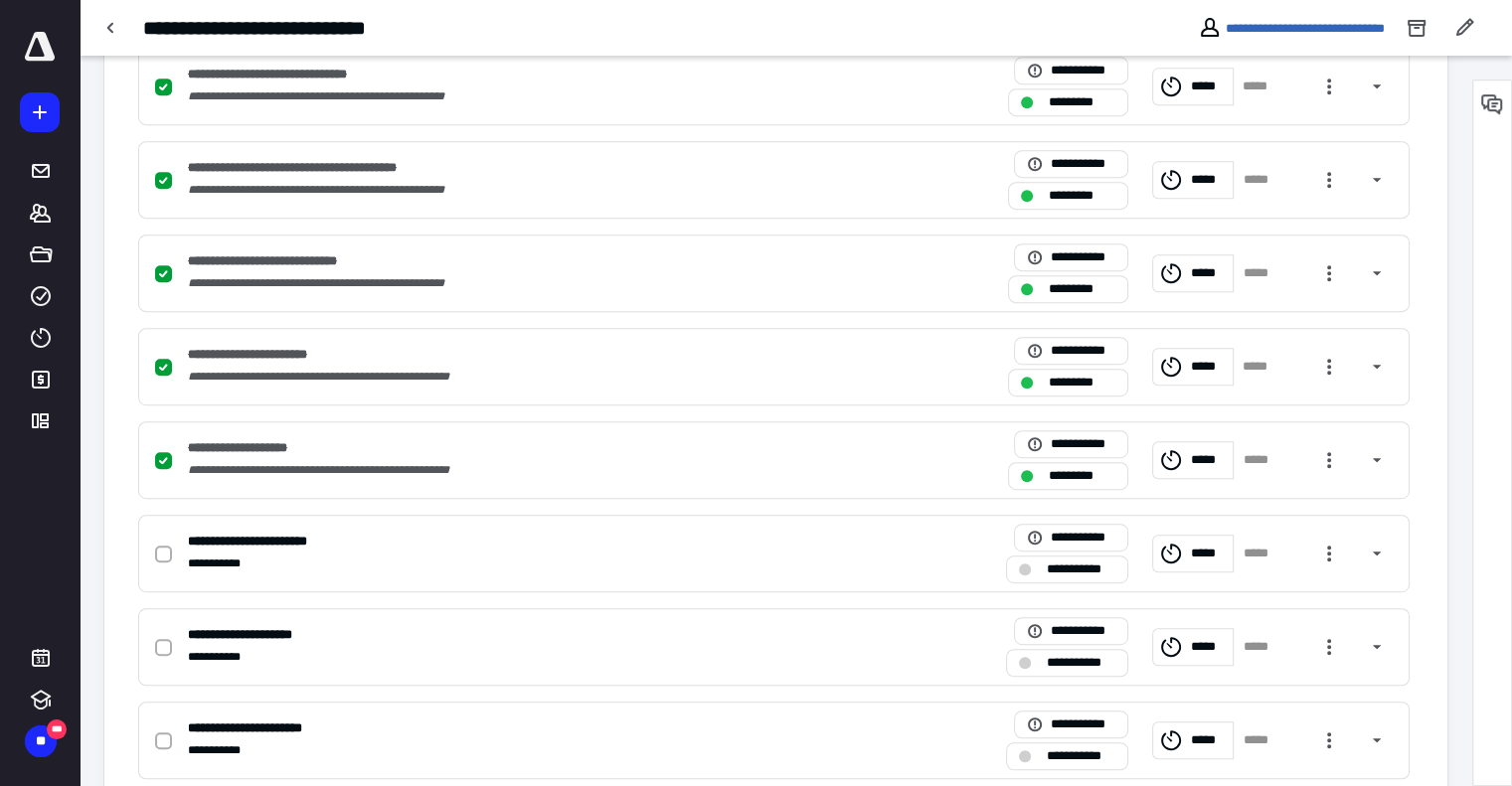 click on "**********" at bounding box center (591, 28) 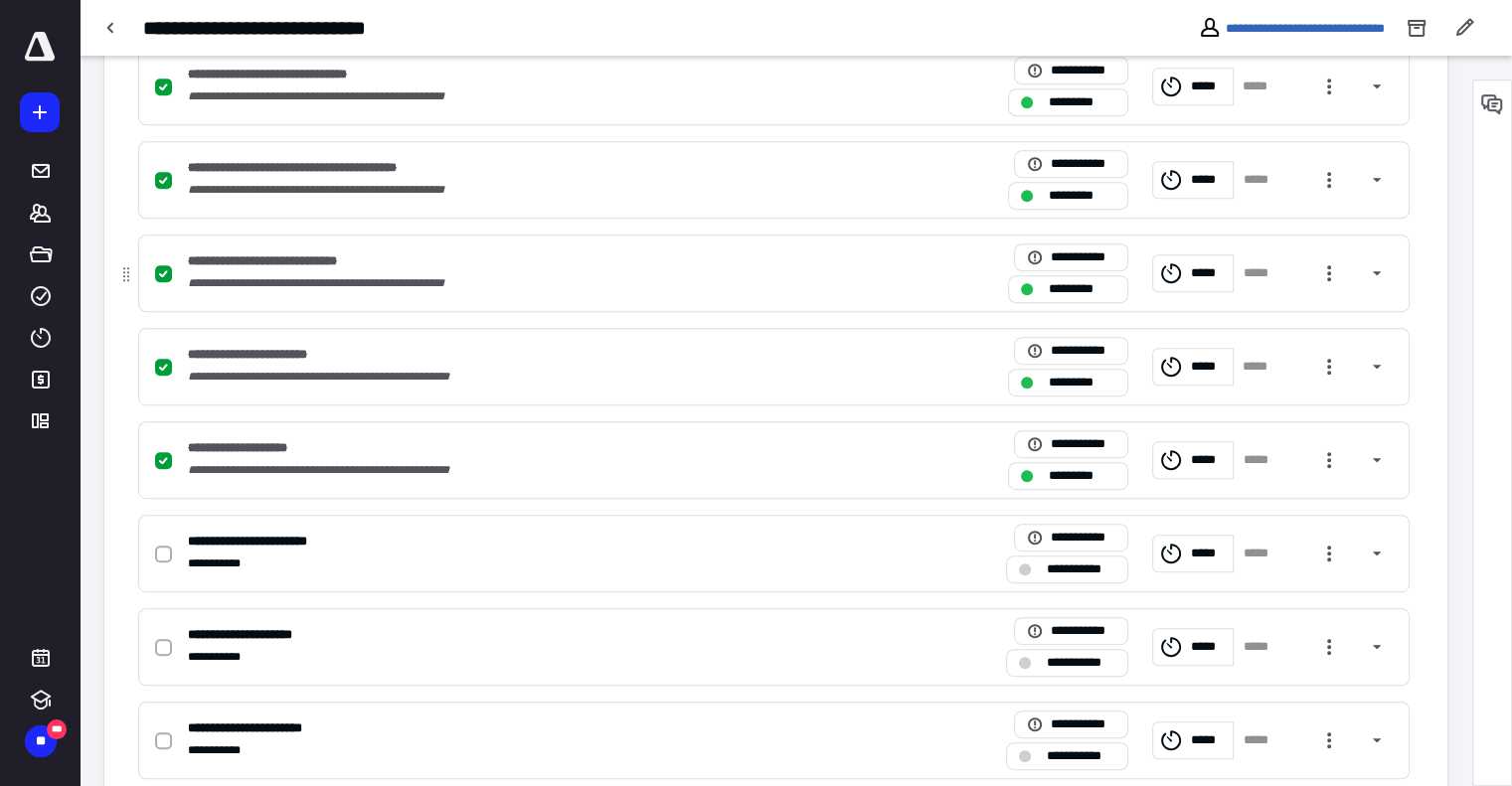 click on "**********" at bounding box center [513, 261] 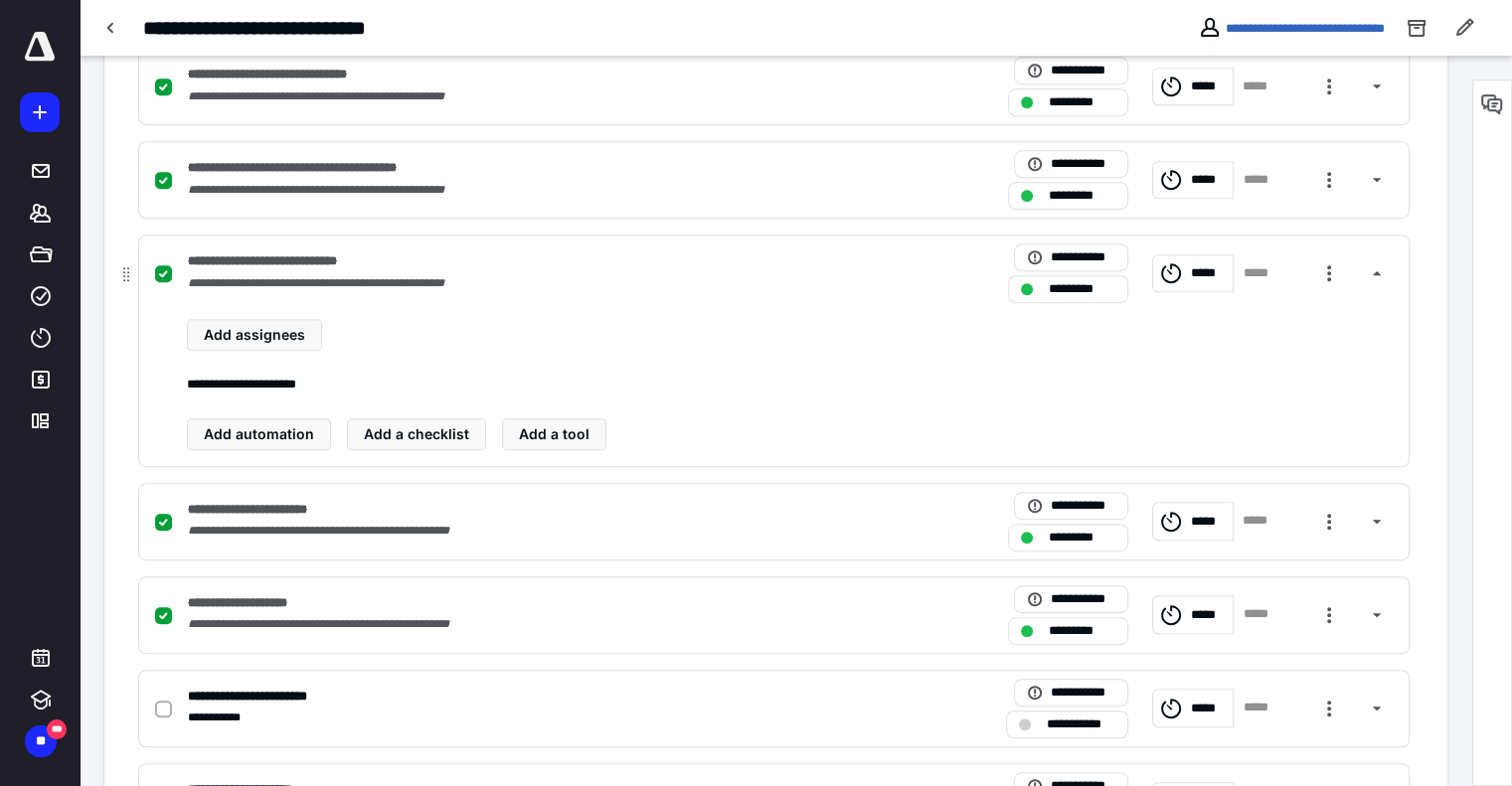 click on "**********" at bounding box center [513, 261] 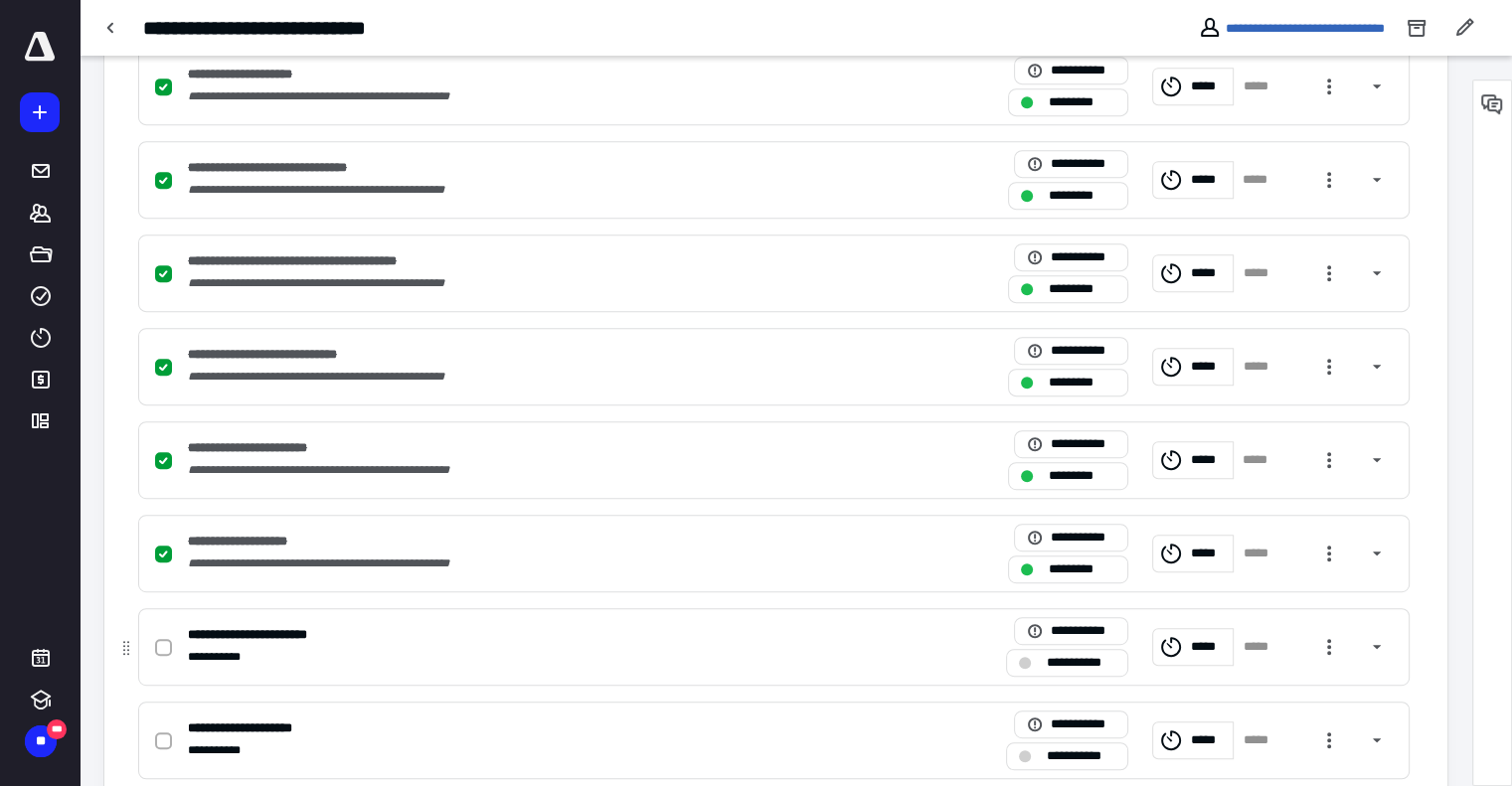 scroll, scrollTop: 696, scrollLeft: 0, axis: vertical 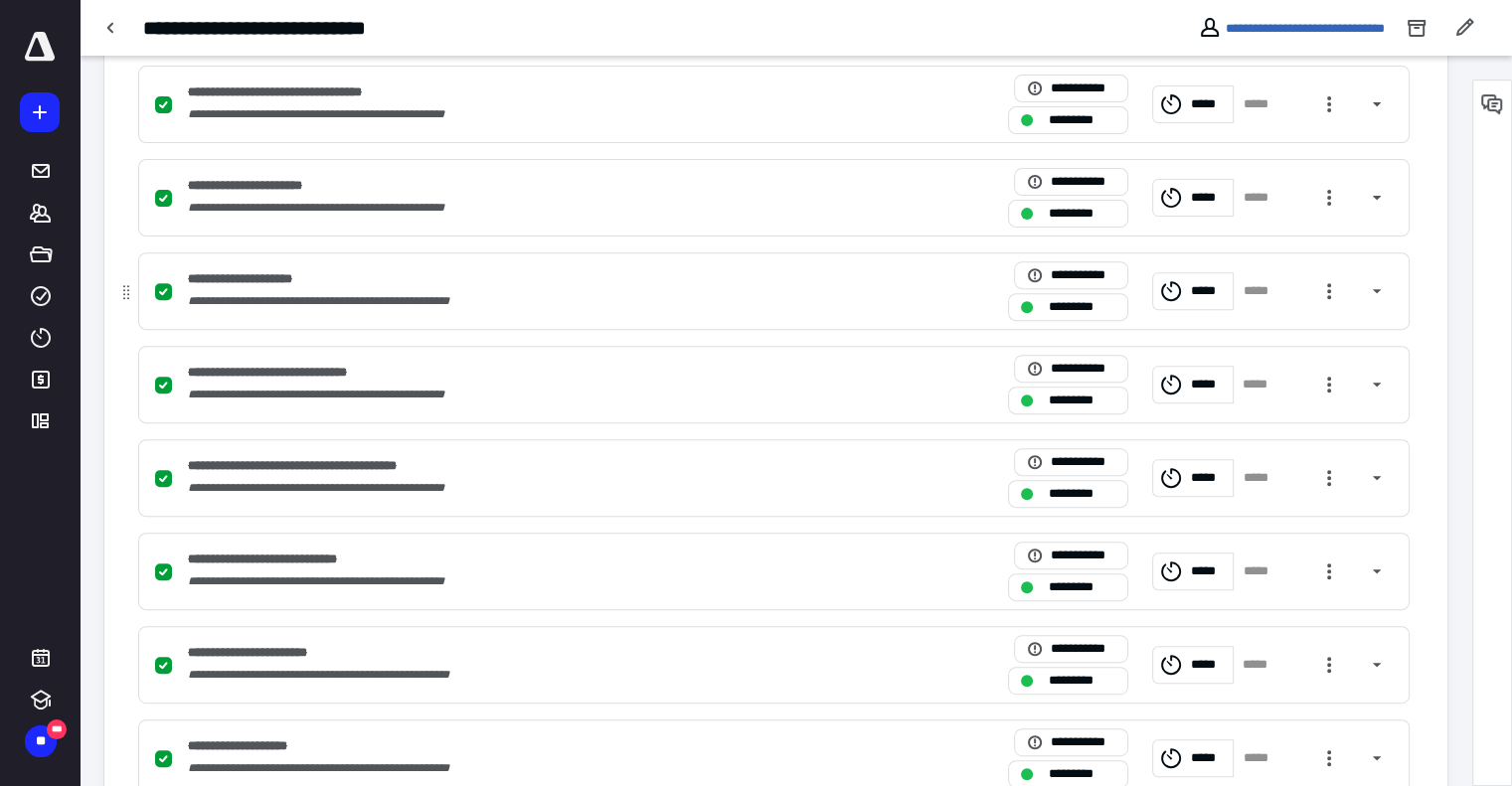 click on "**********" at bounding box center (513, 301) 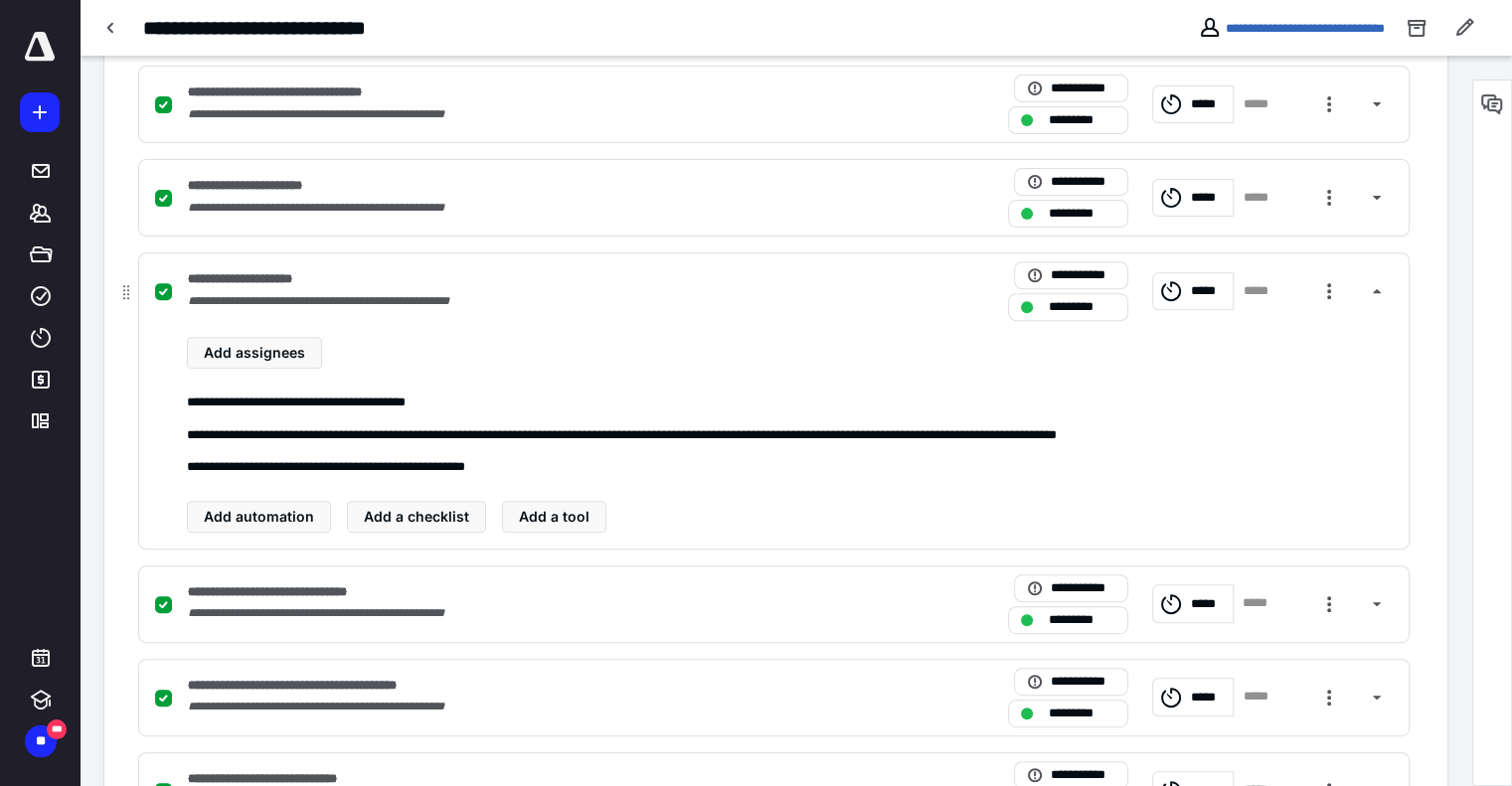 click on "**********" at bounding box center (513, 301) 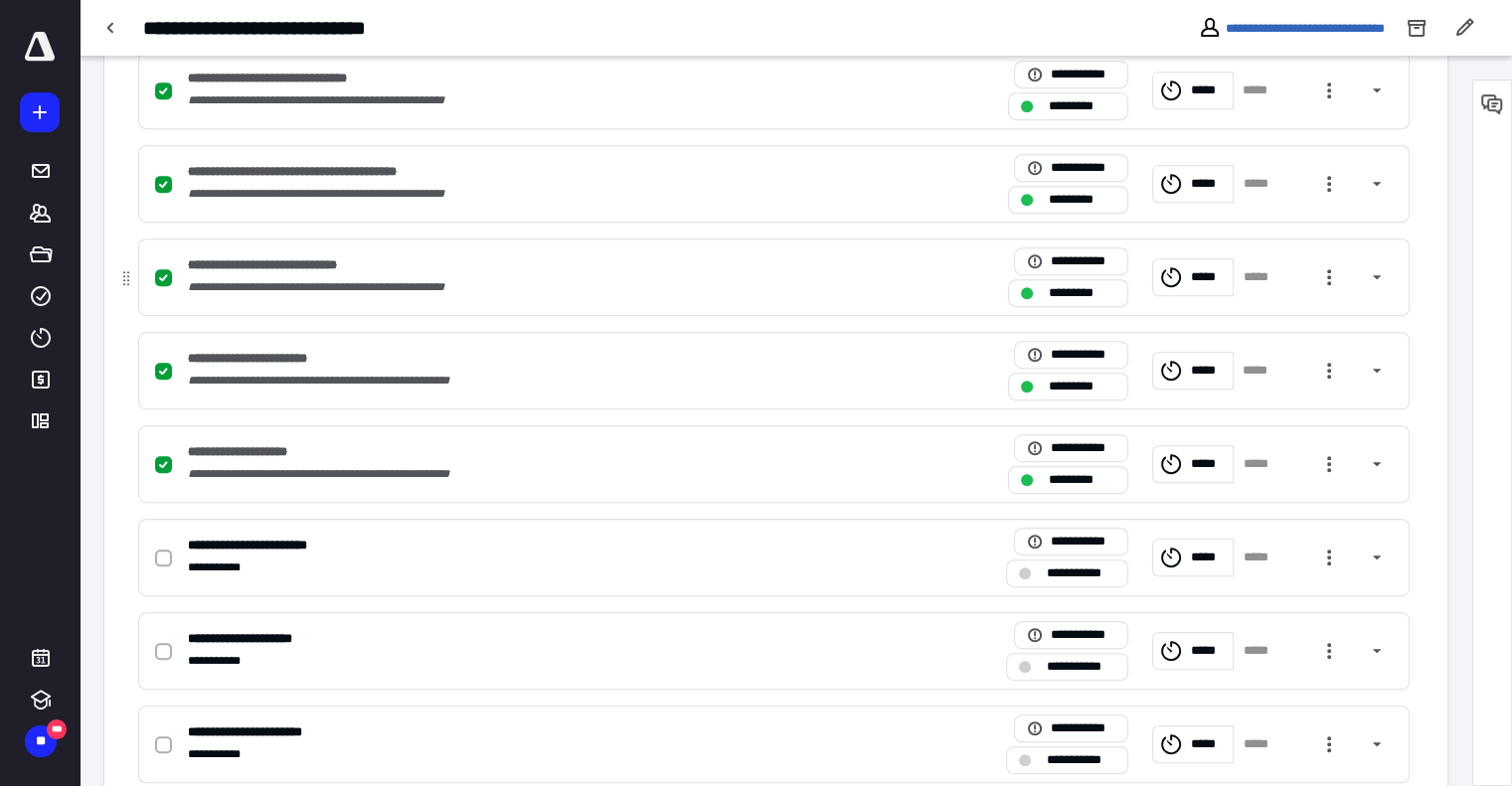 scroll, scrollTop: 994, scrollLeft: 0, axis: vertical 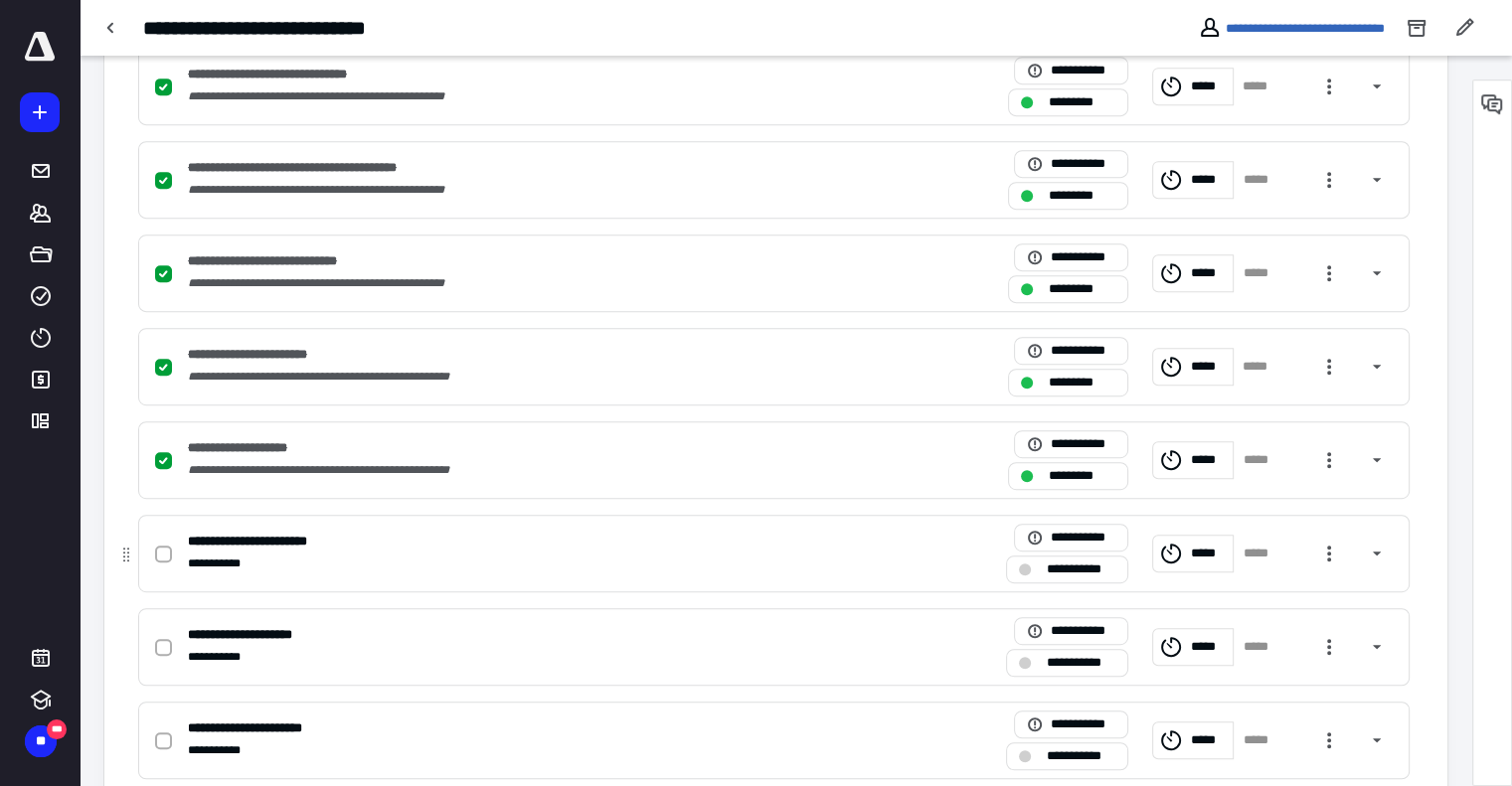 click 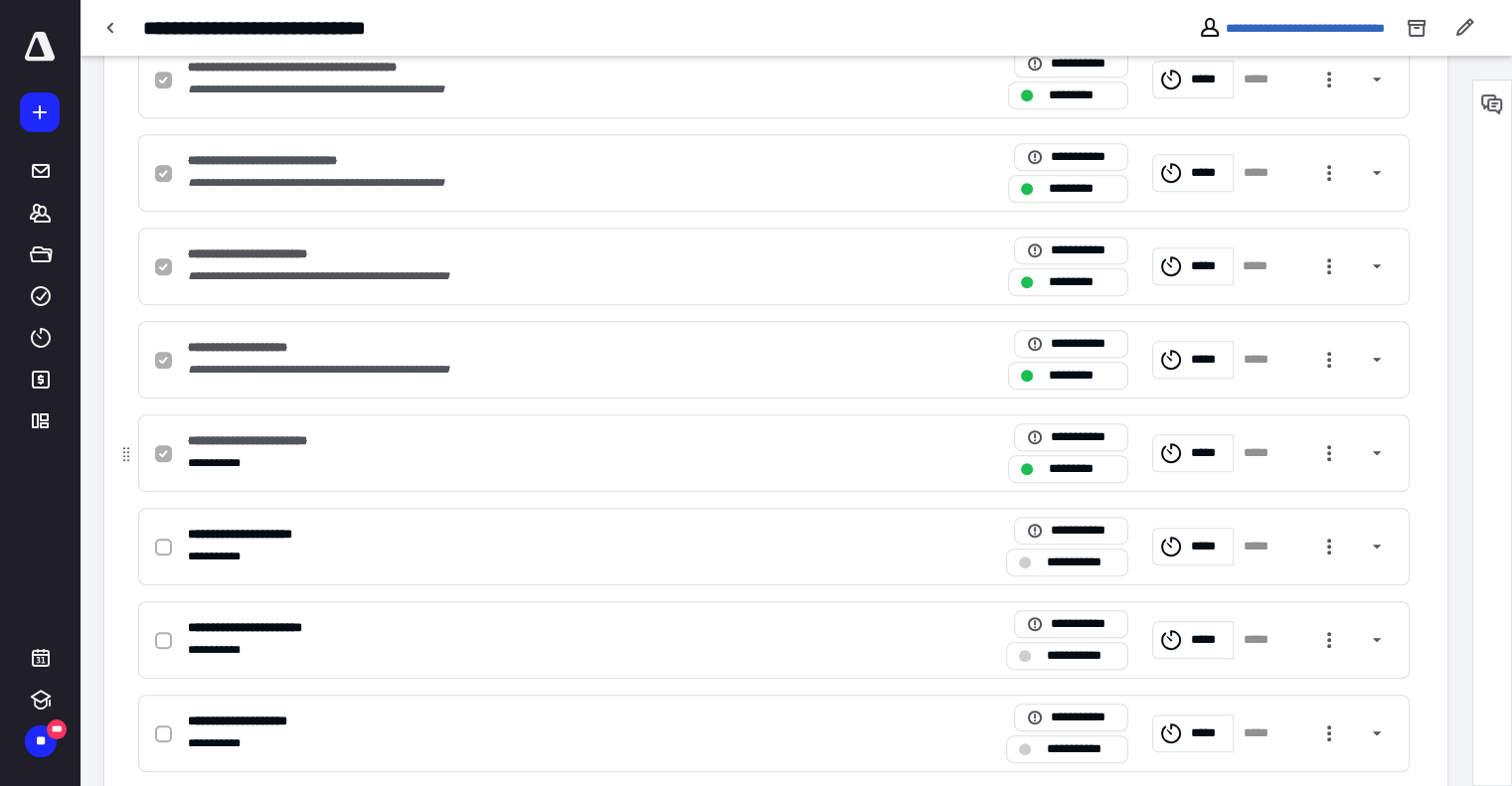 scroll, scrollTop: 1192, scrollLeft: 0, axis: vertical 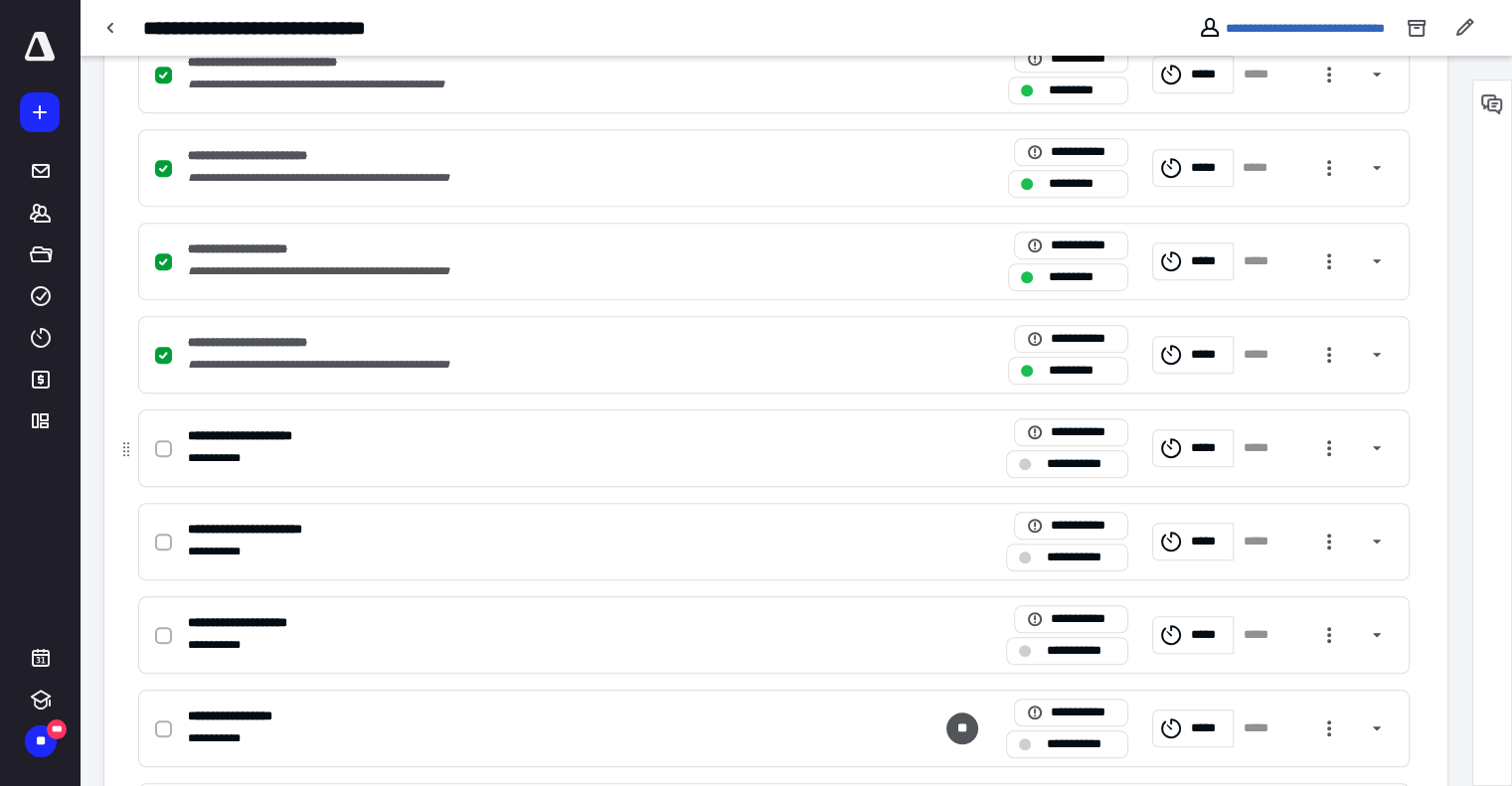 click at bounding box center [167, 448] 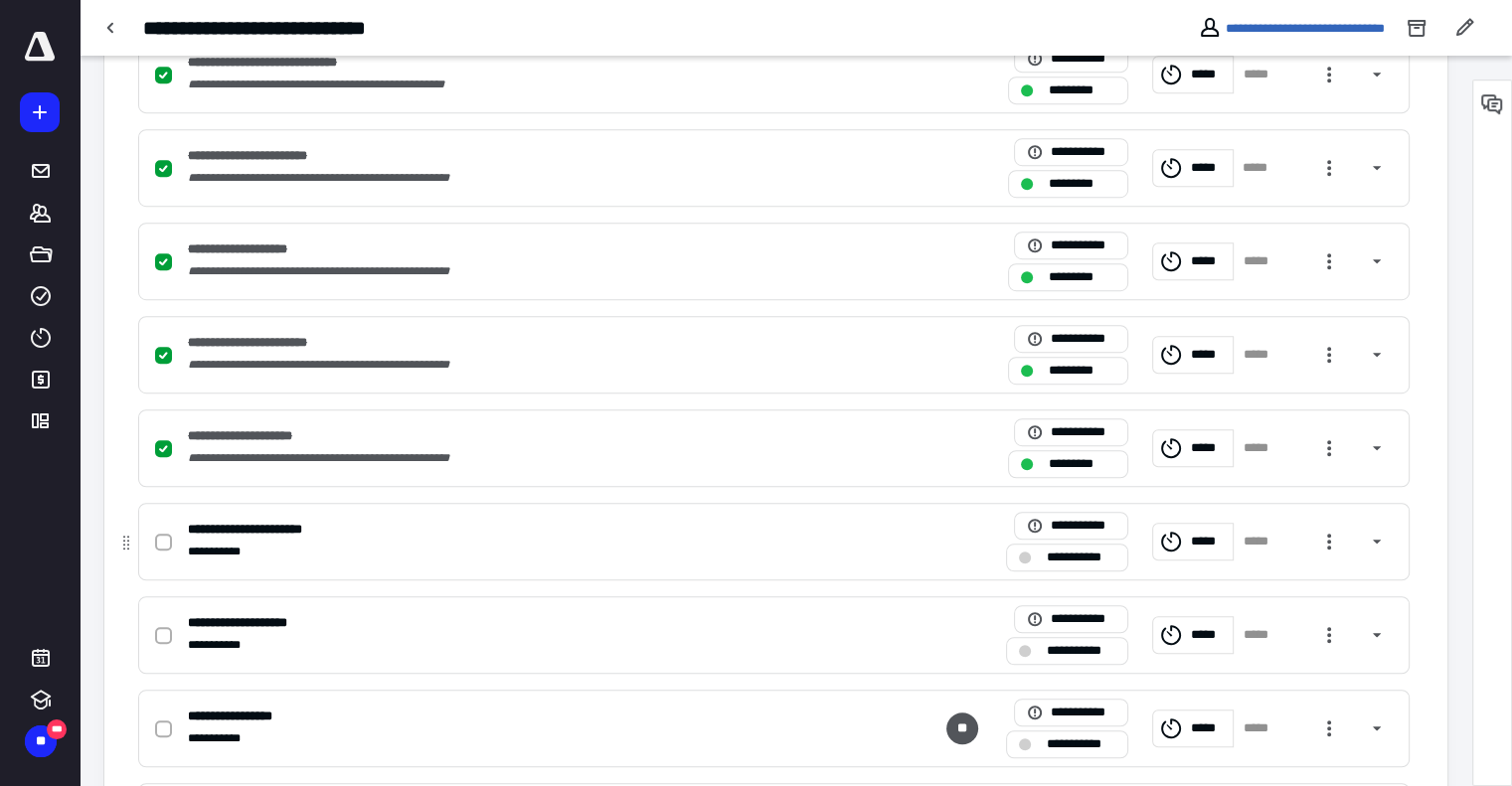 drag, startPoint x: 162, startPoint y: 548, endPoint x: 205, endPoint y: 549, distance: 43.011626 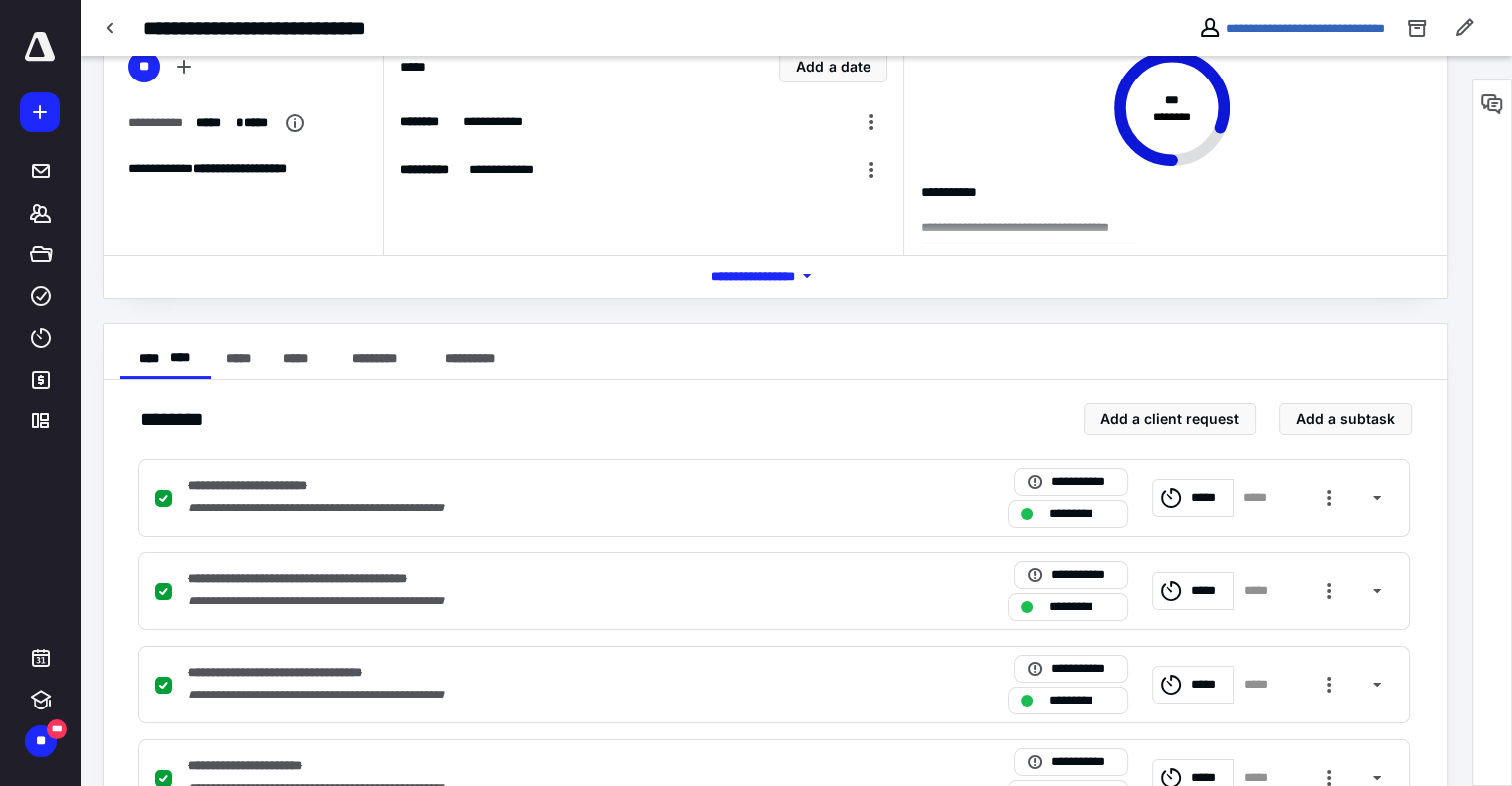 scroll, scrollTop: 0, scrollLeft: 0, axis: both 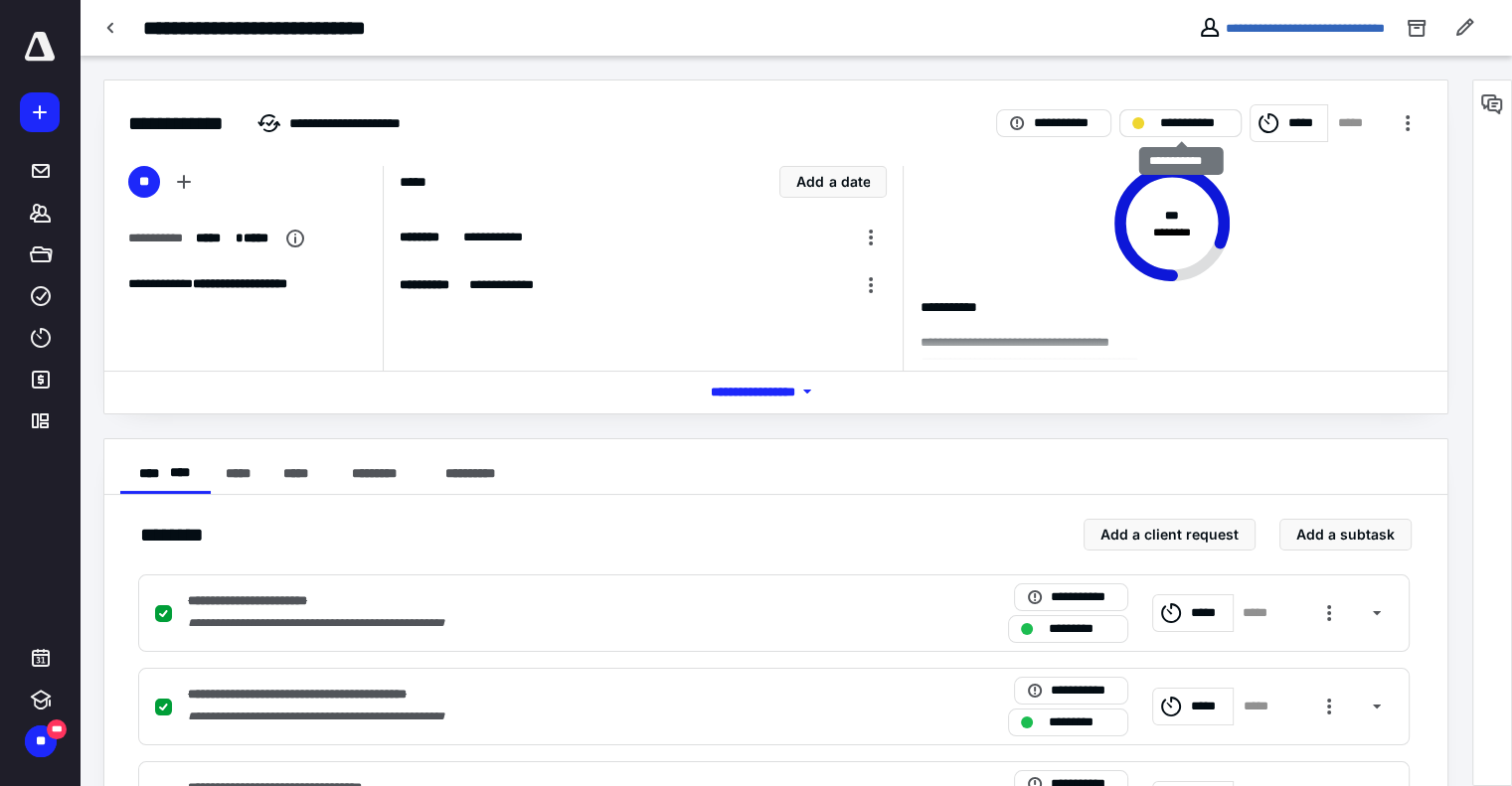 click on "**********" at bounding box center (1194, 123) 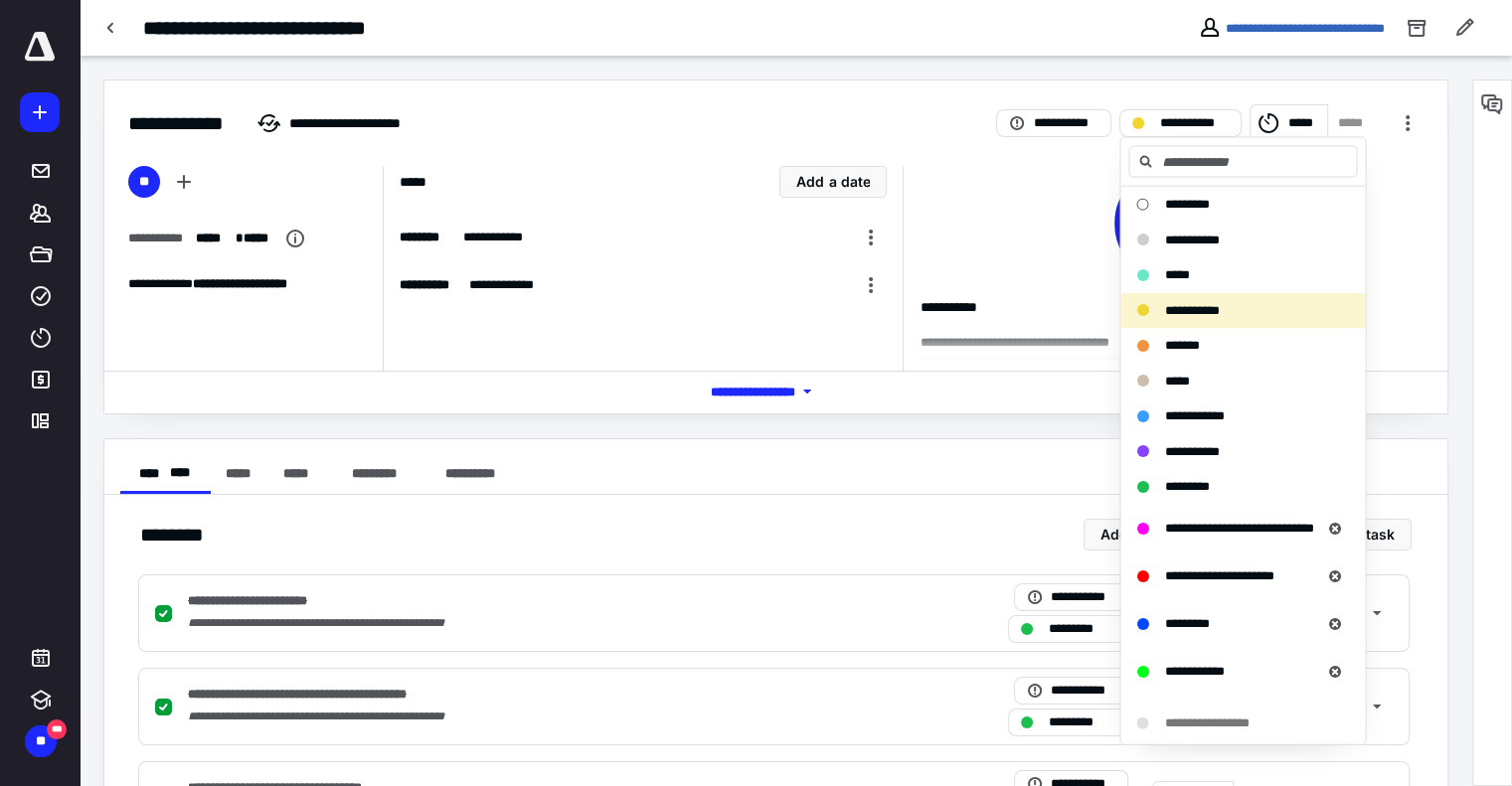 click on "*****" at bounding box center (1289, 123) 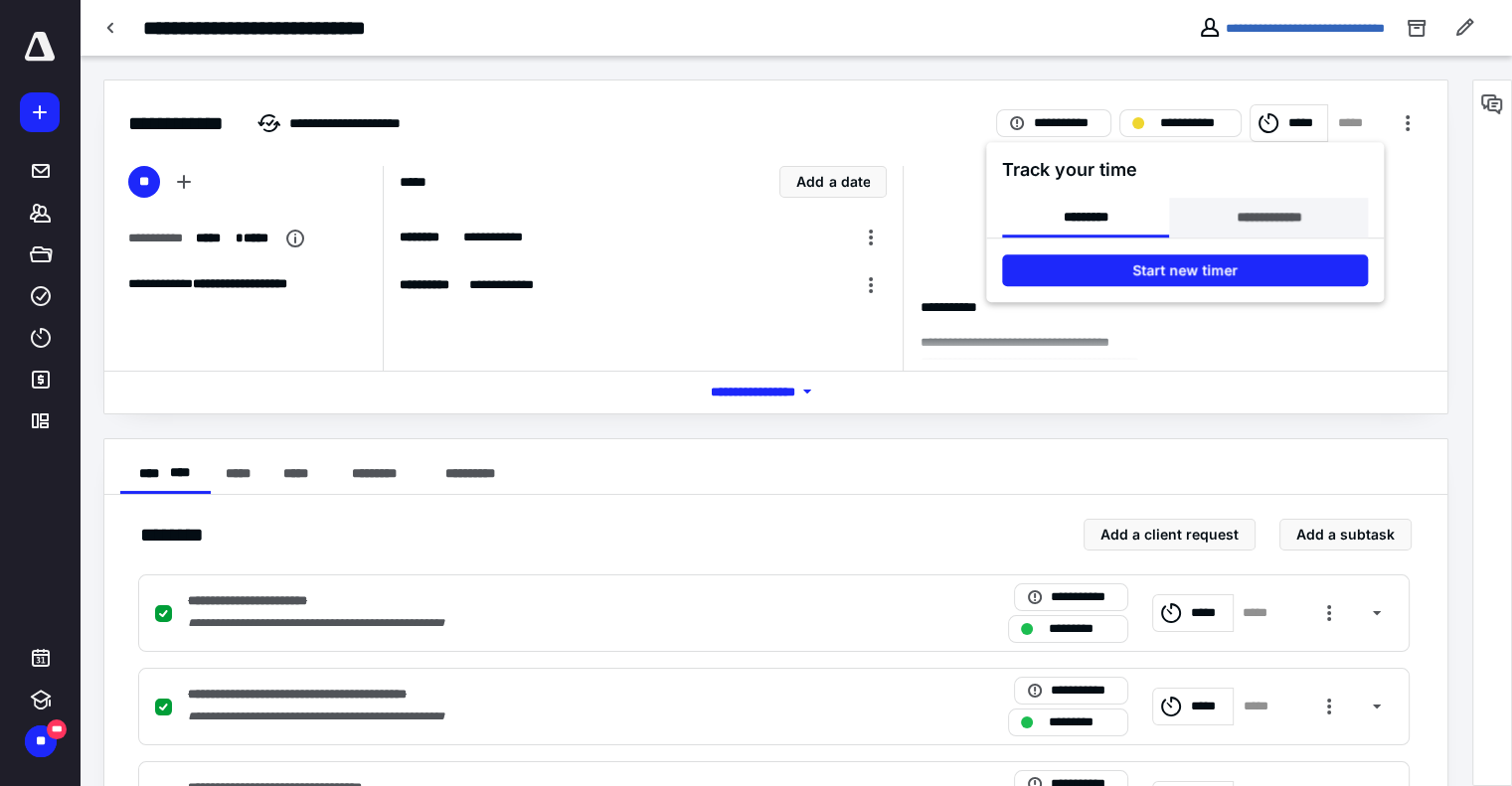 click on "**********" at bounding box center [1268, 218] 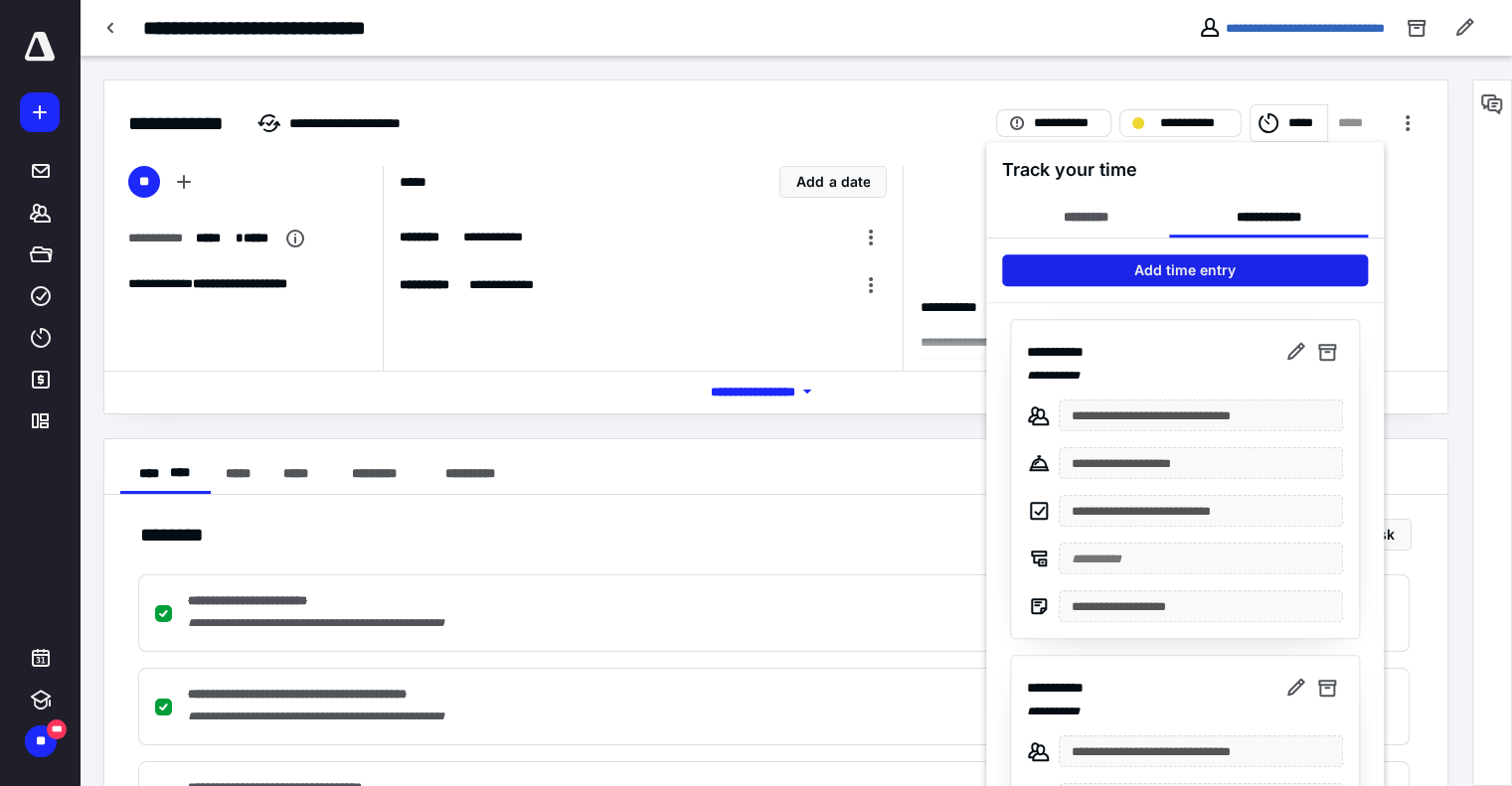 click on "Add time entry" at bounding box center (1185, 270) 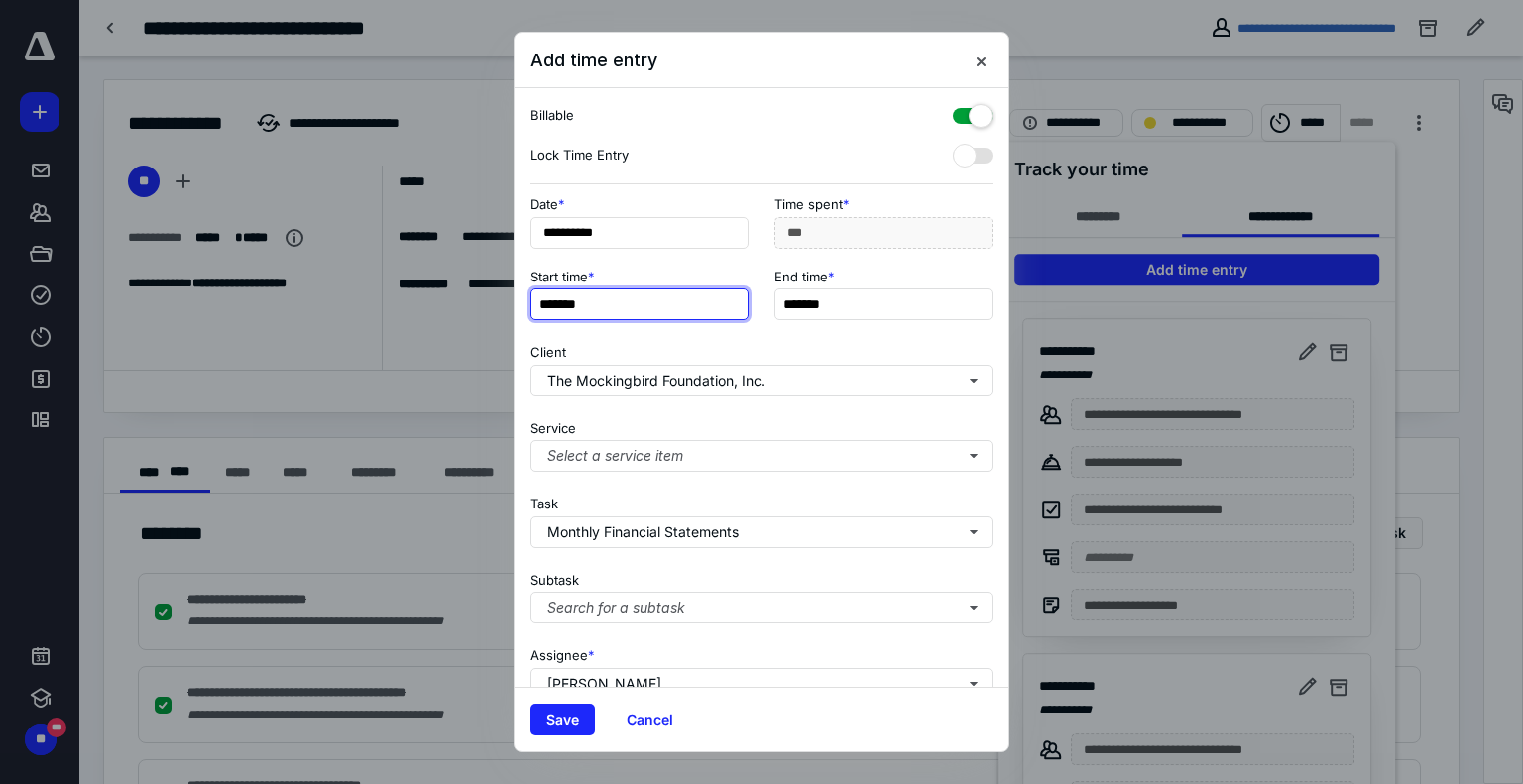 click on "*******" at bounding box center (640, 304) 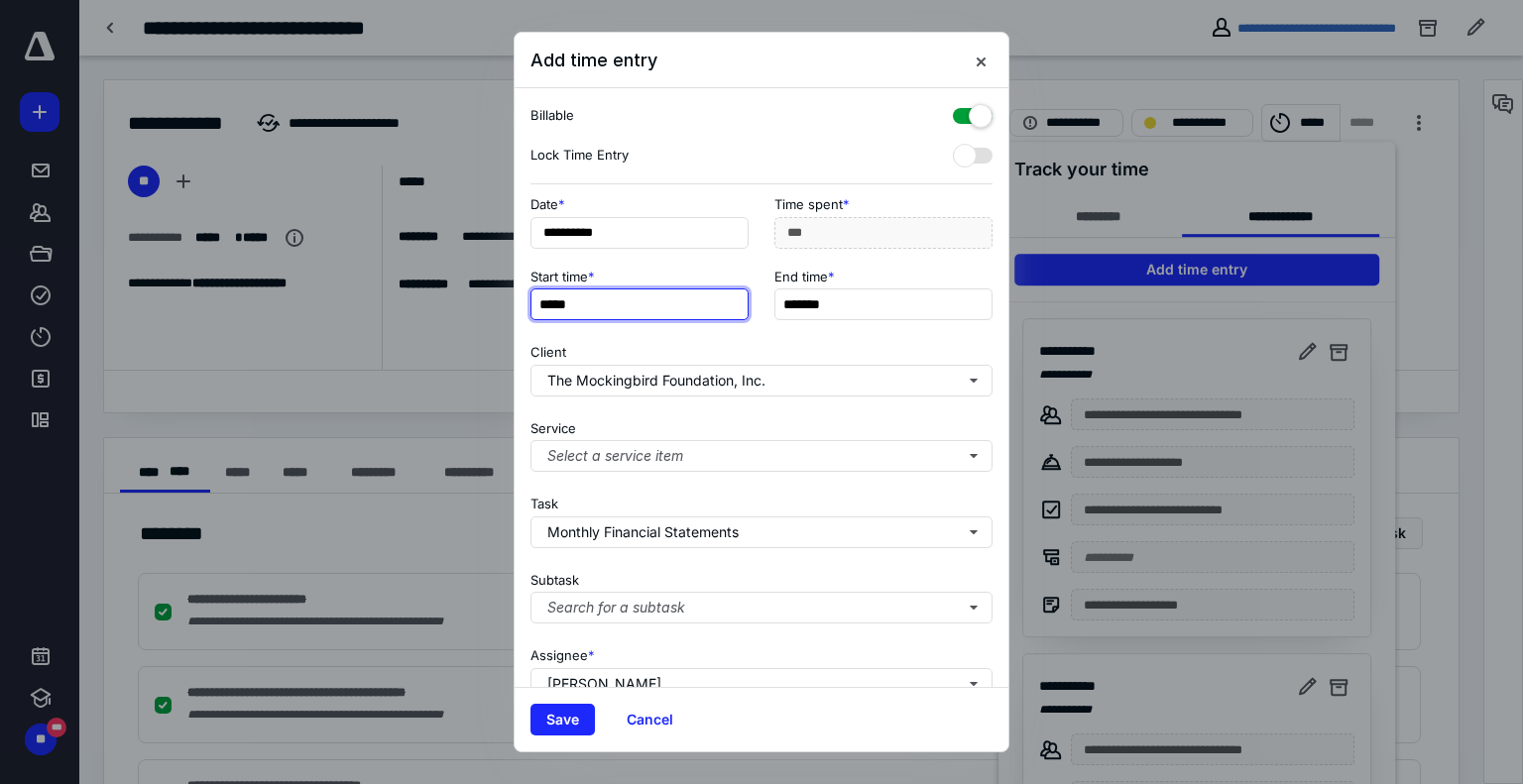 type on "*****" 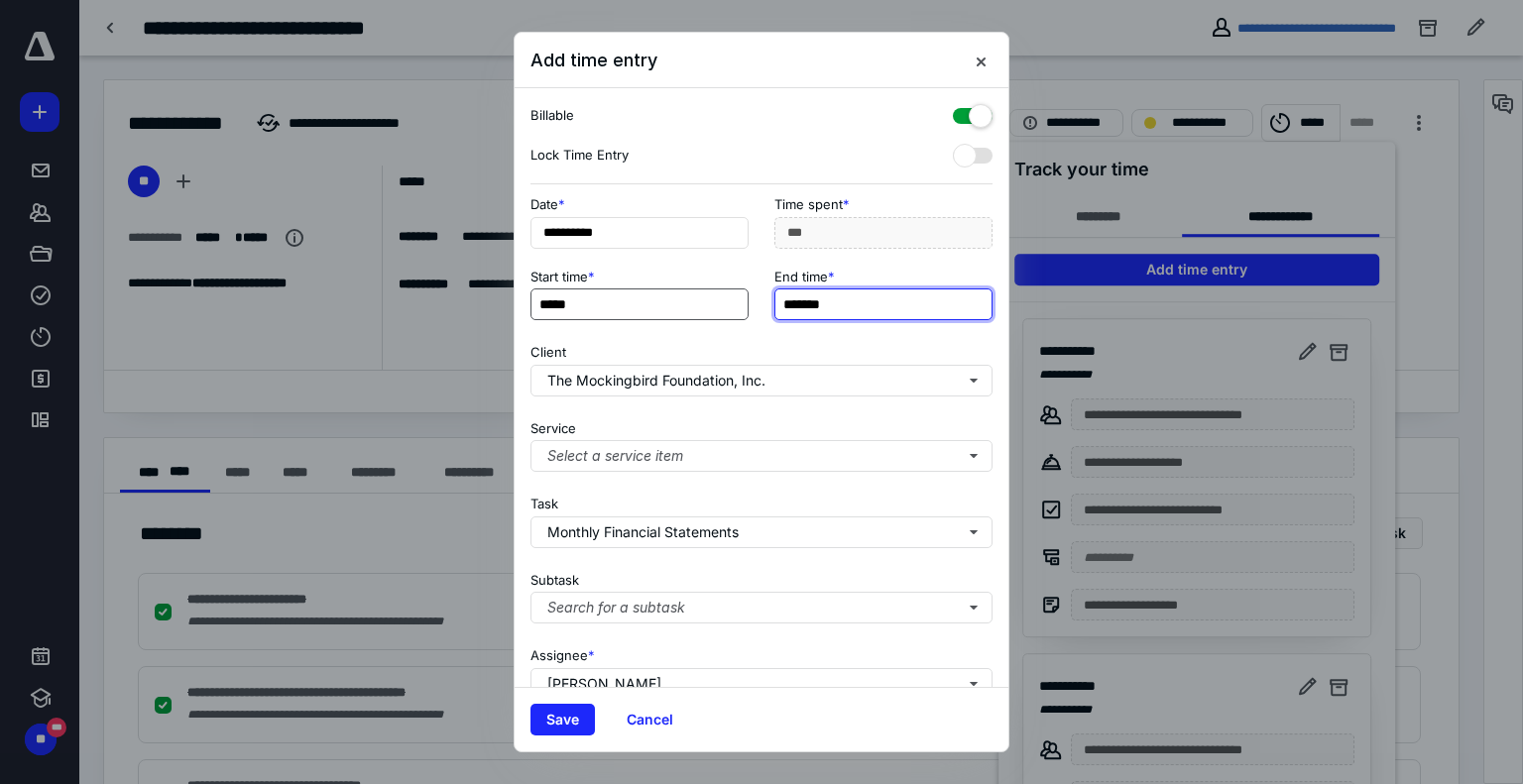 type on "*******" 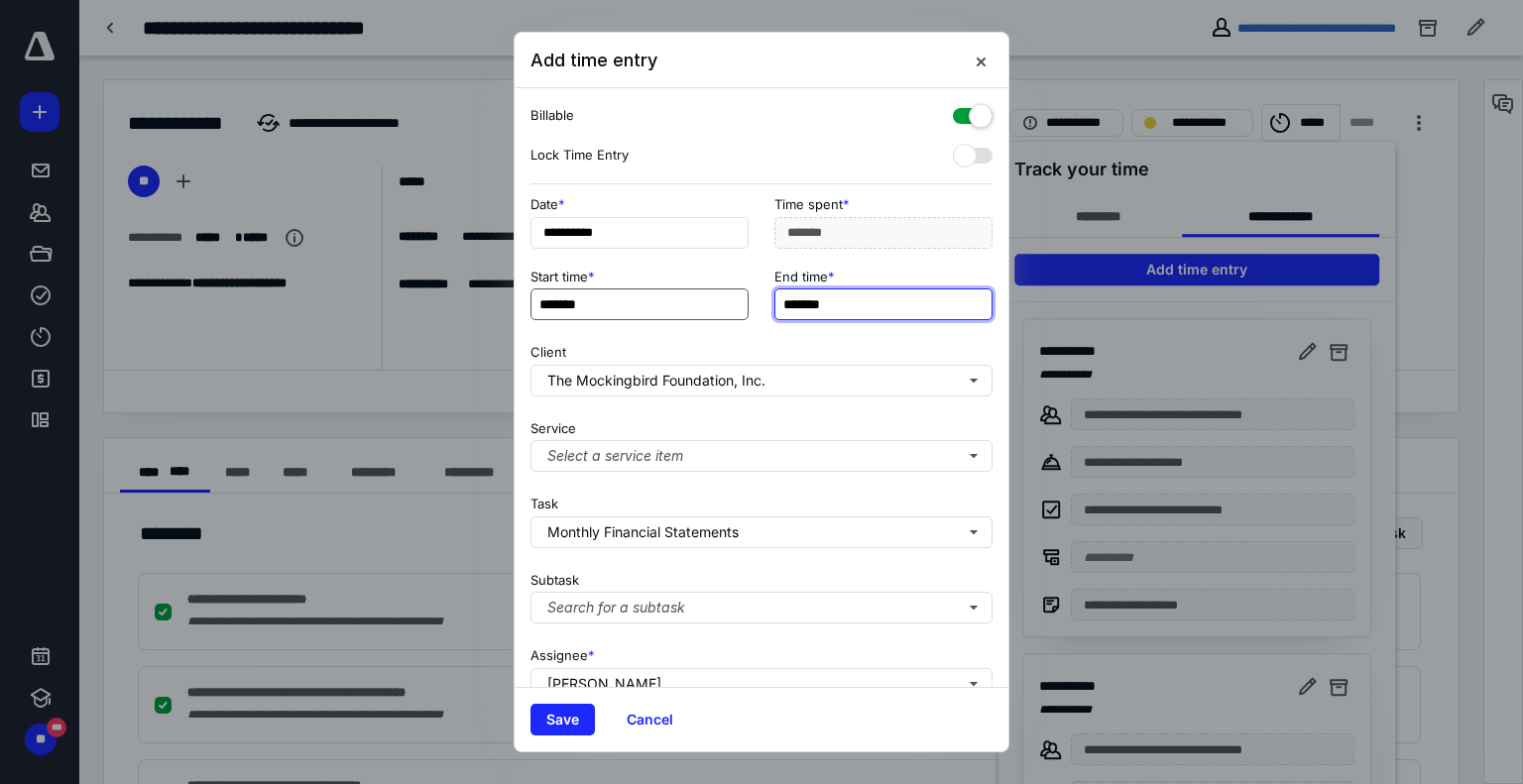 type on "*******" 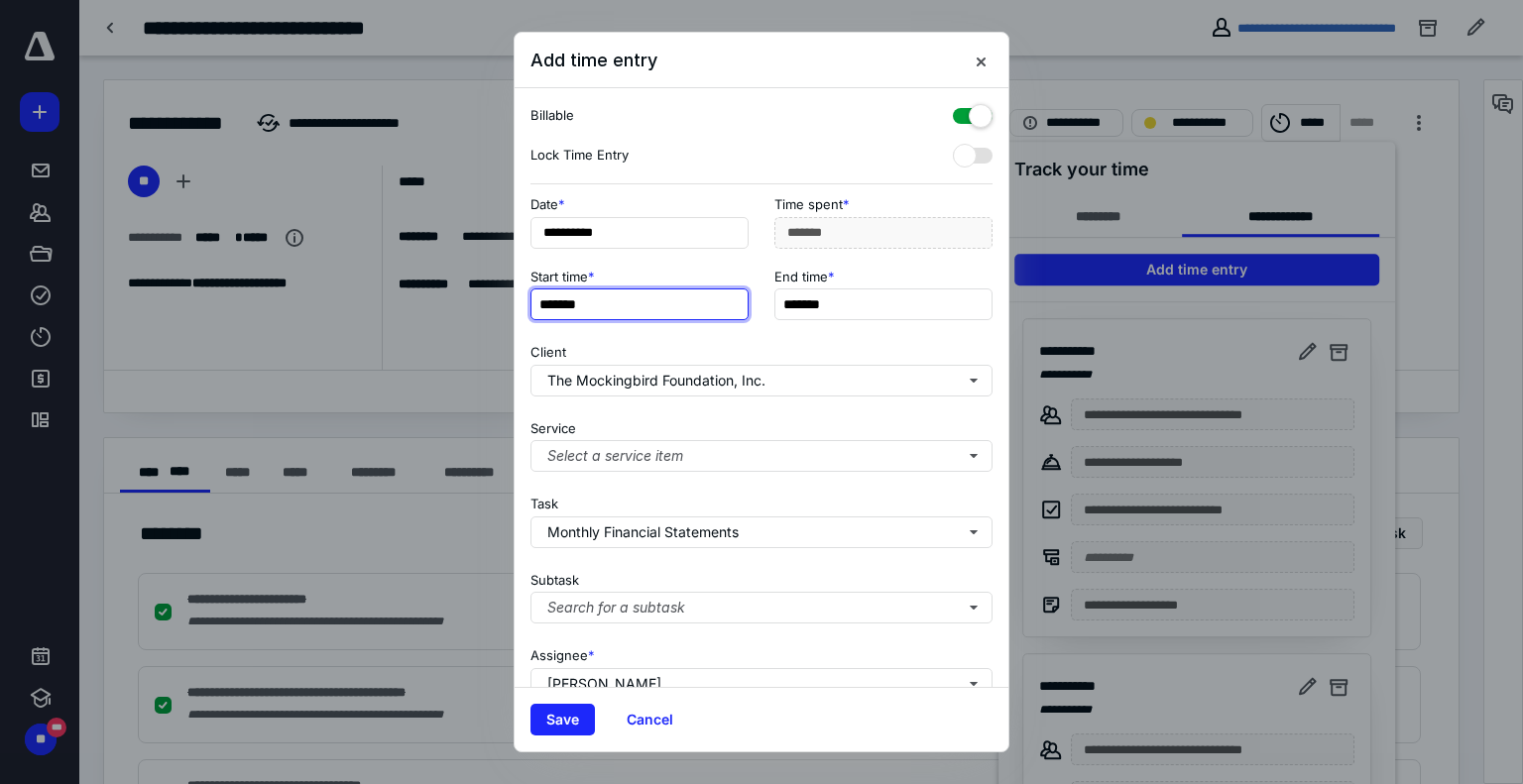 type on "***" 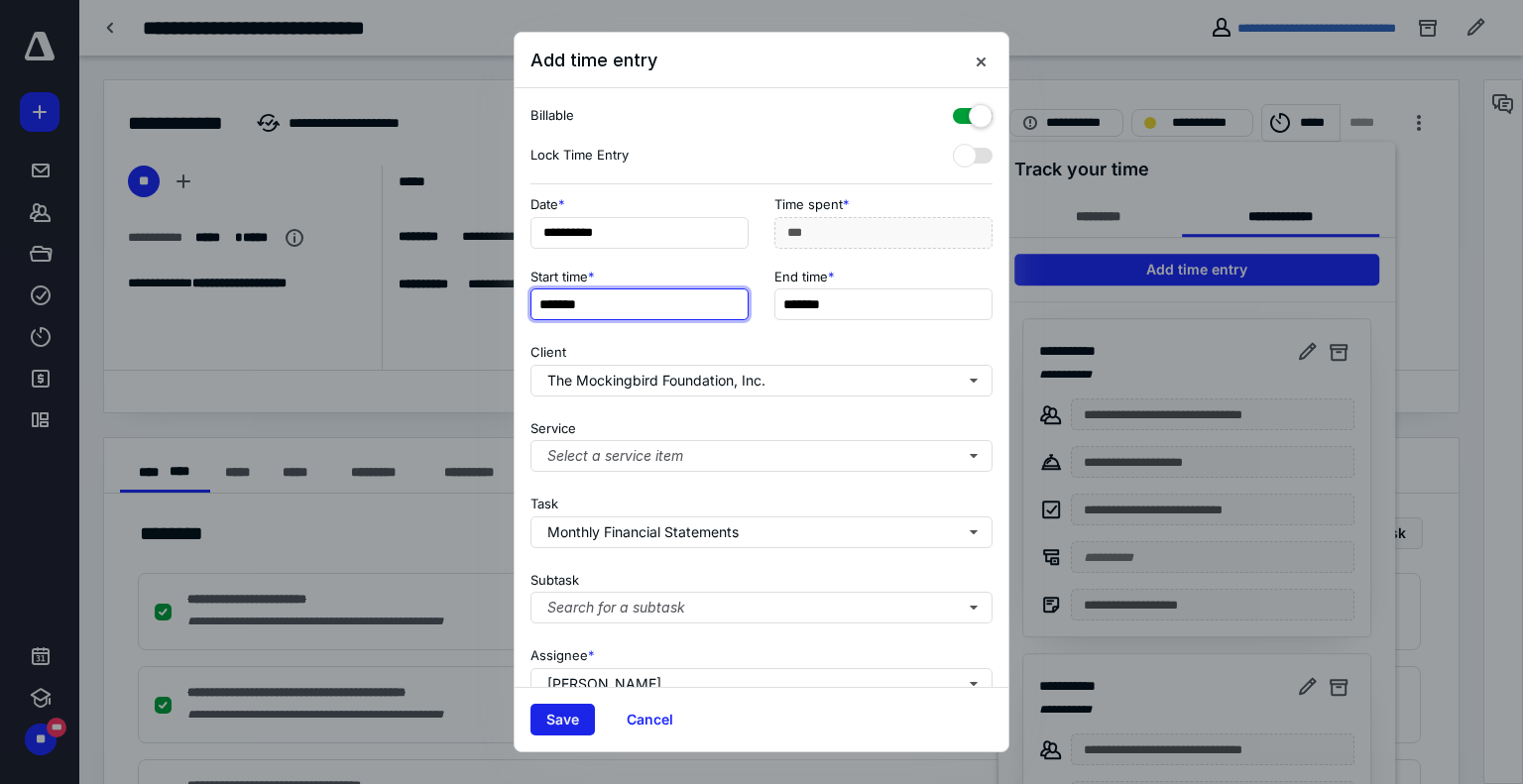 type on "*******" 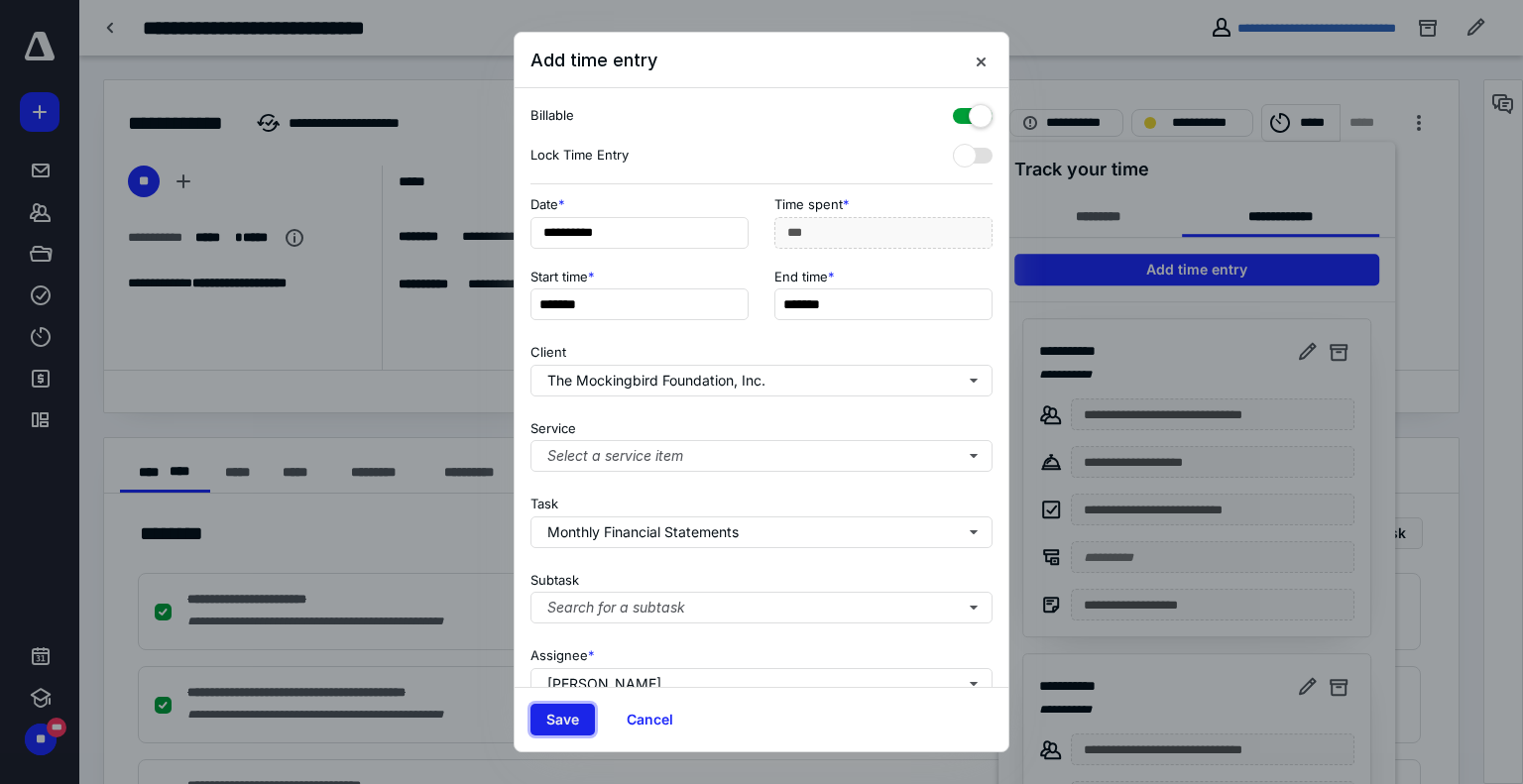 click on "Save" at bounding box center (562, 720) 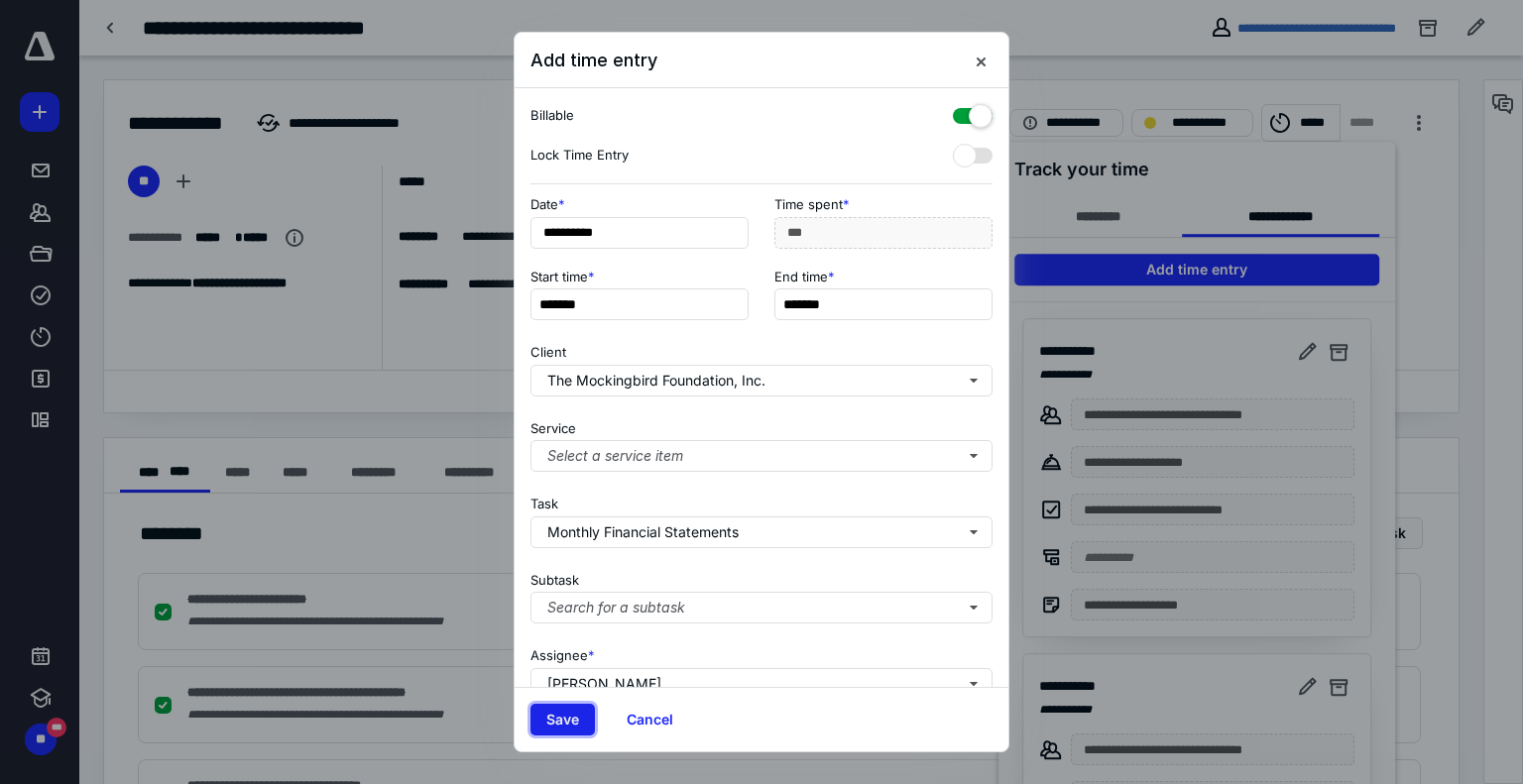 type on "**" 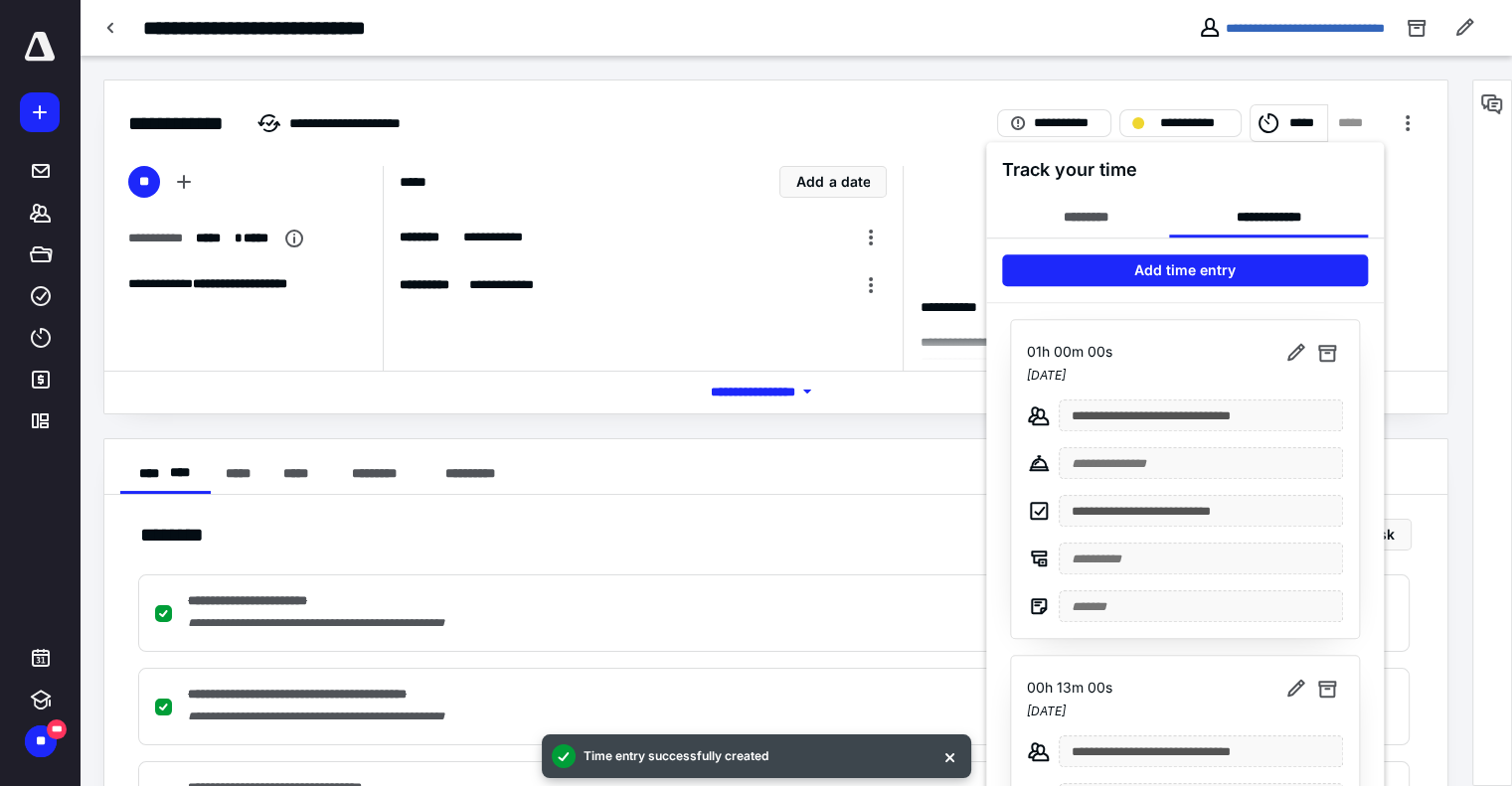 click at bounding box center [756, 393] 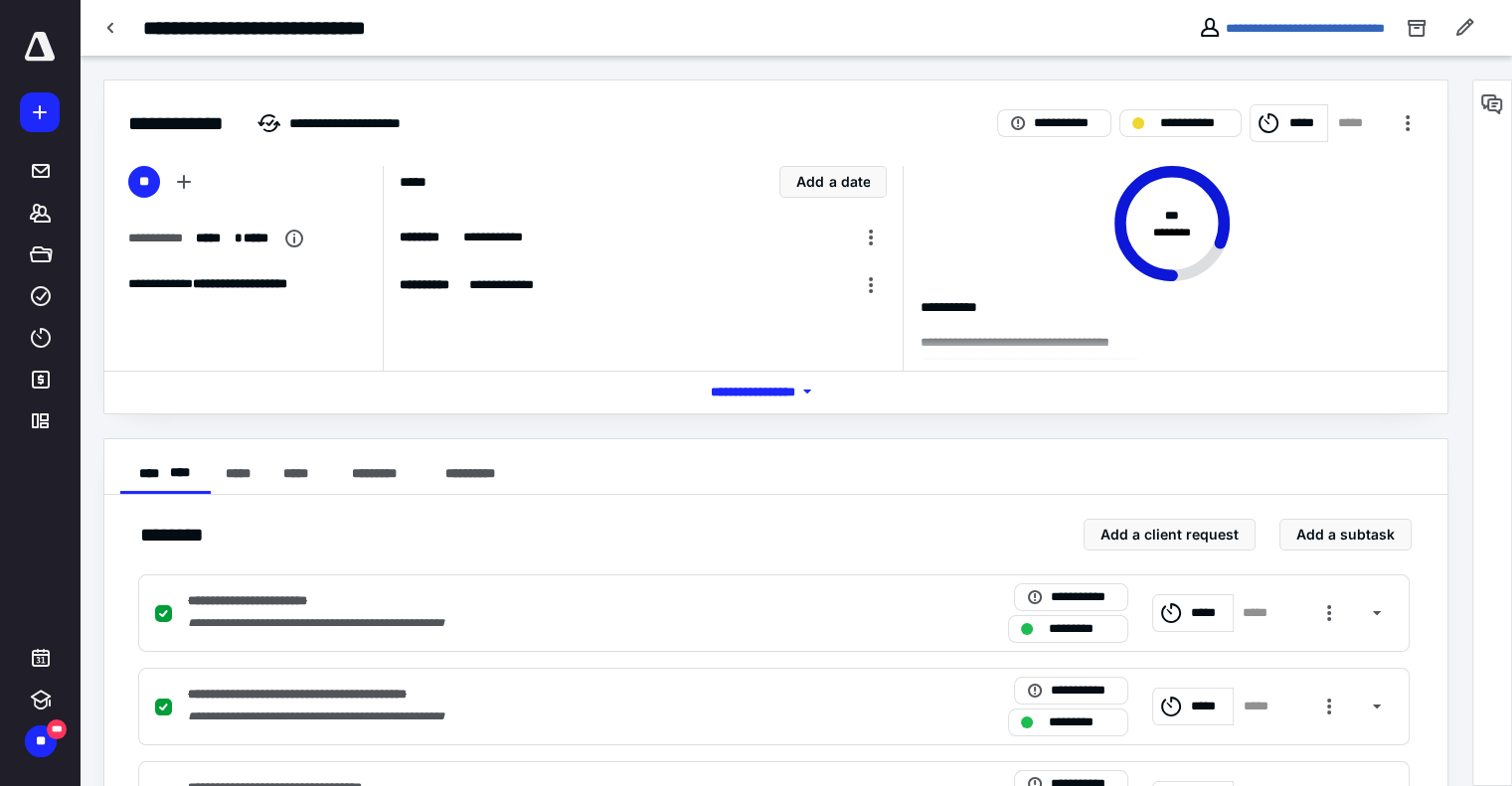 click on "*****" at bounding box center (1304, 123) 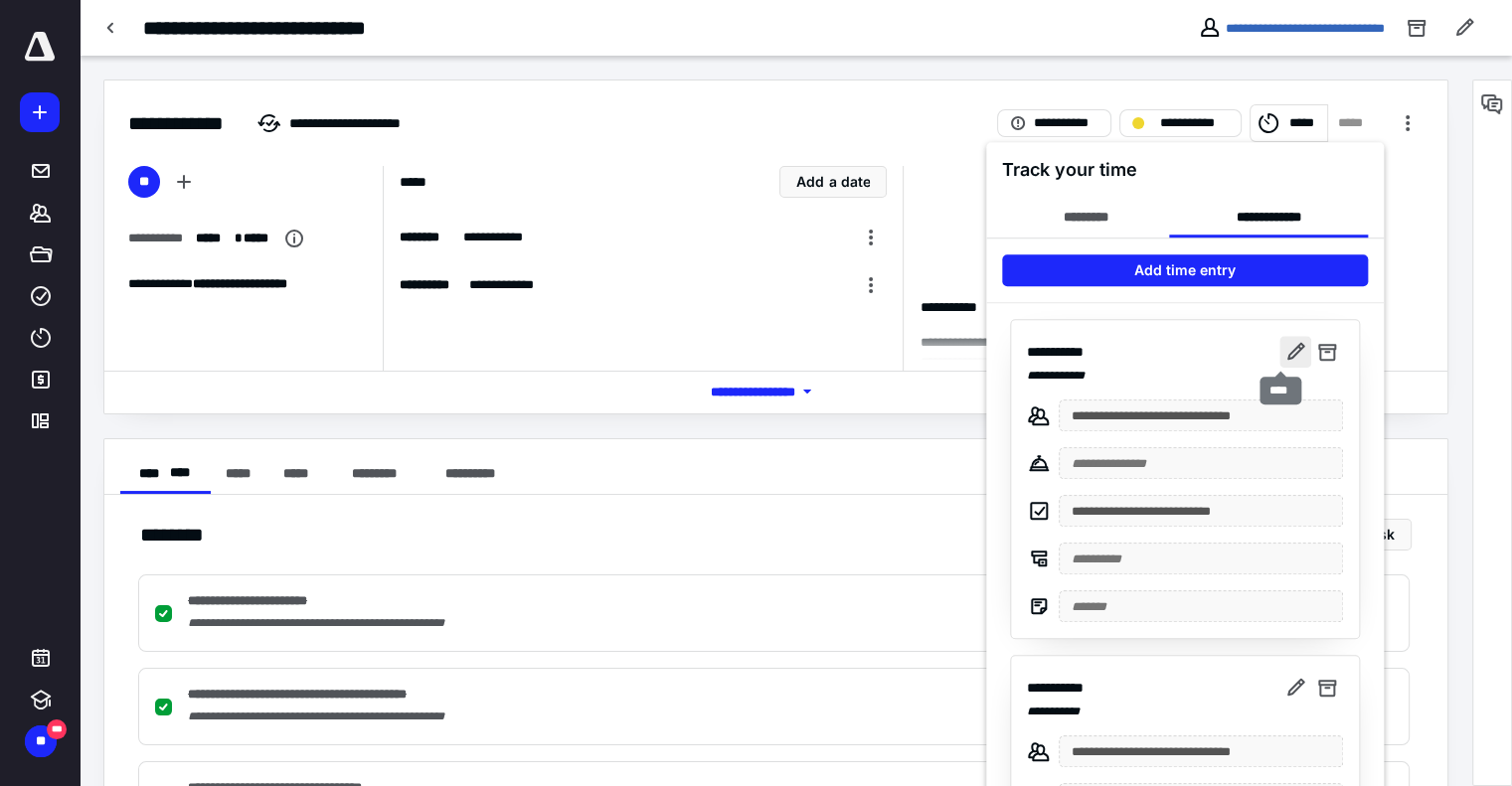 click at bounding box center [1295, 352] 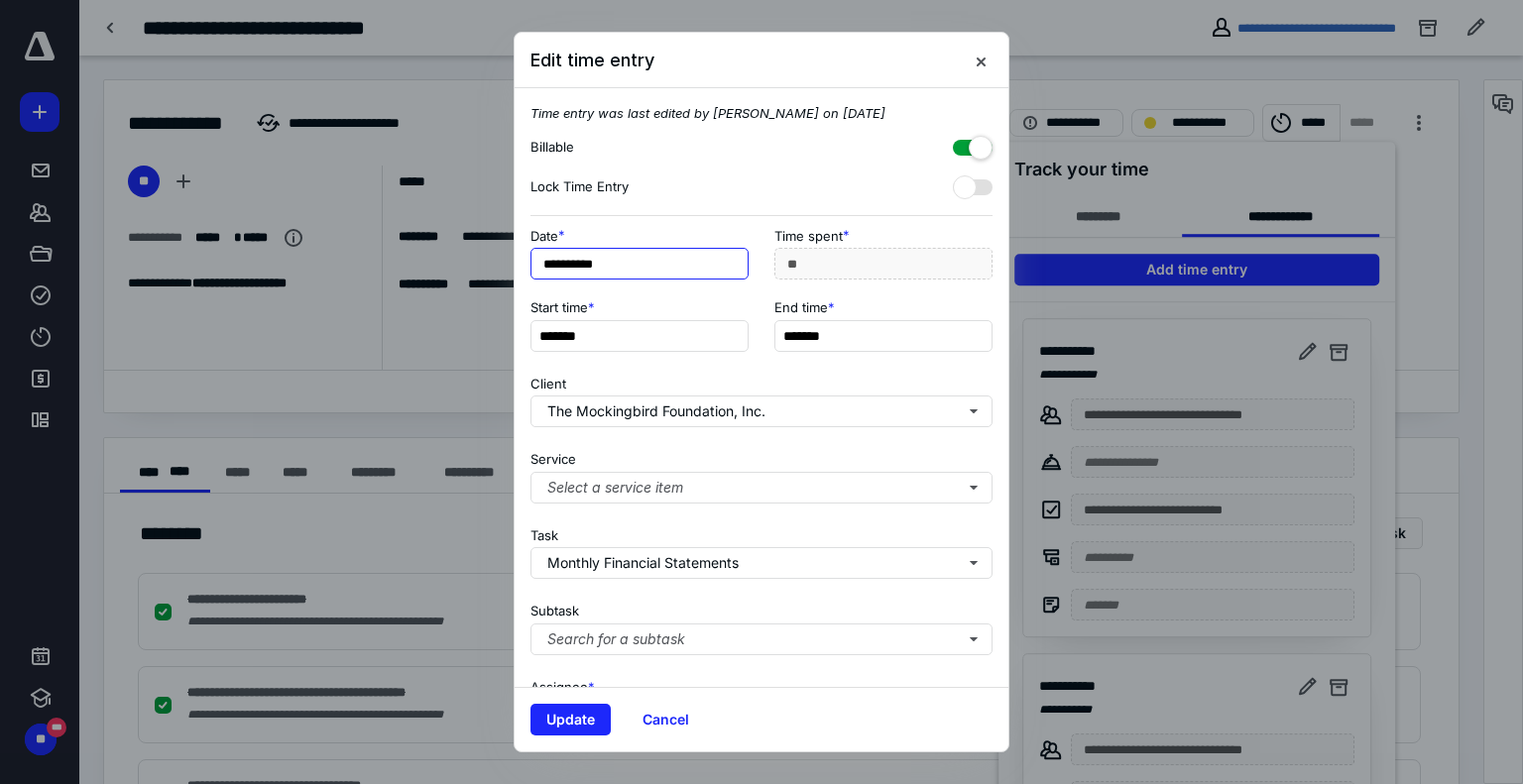 click on "**********" at bounding box center [640, 264] 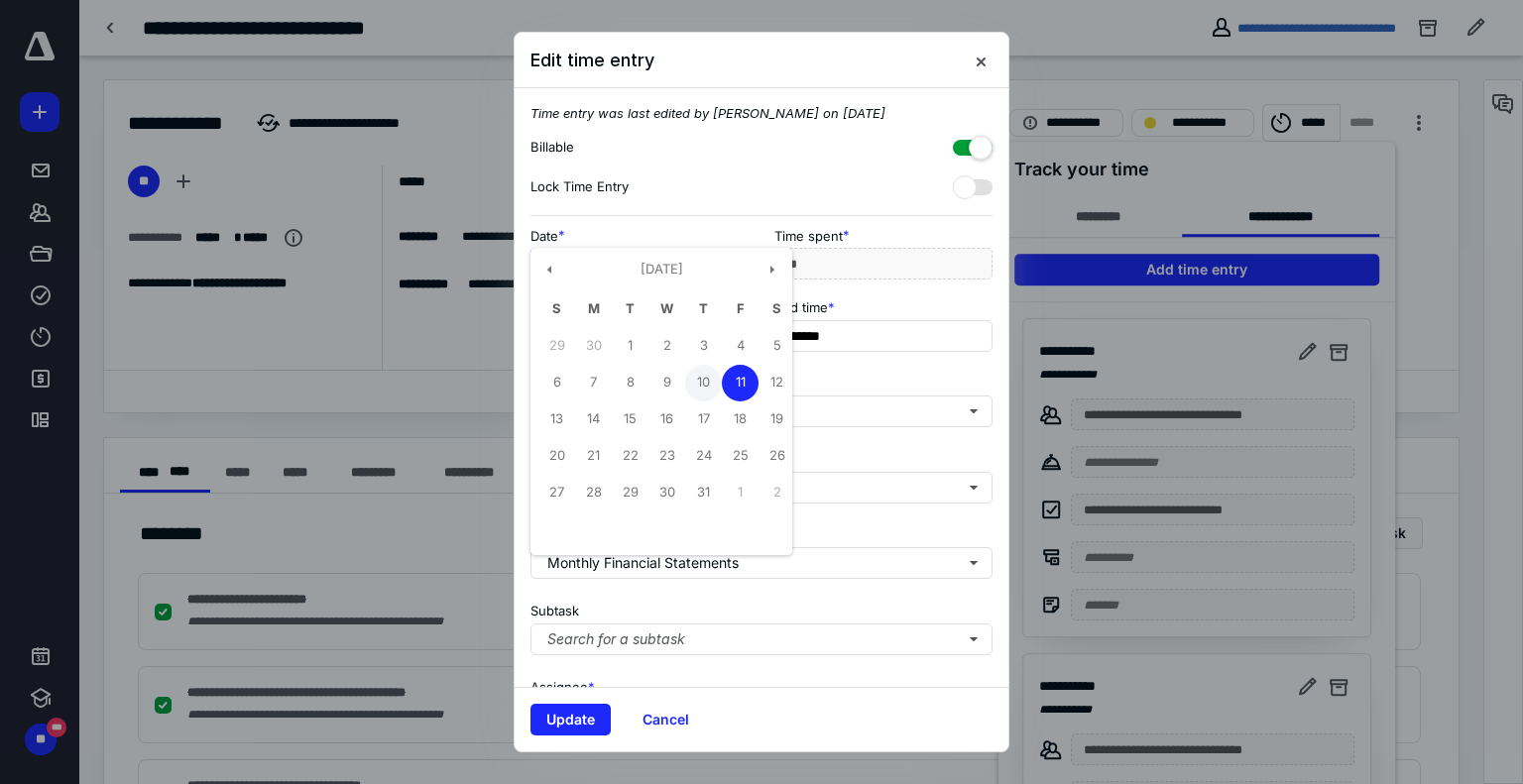 click on "10" at bounding box center (703, 383) 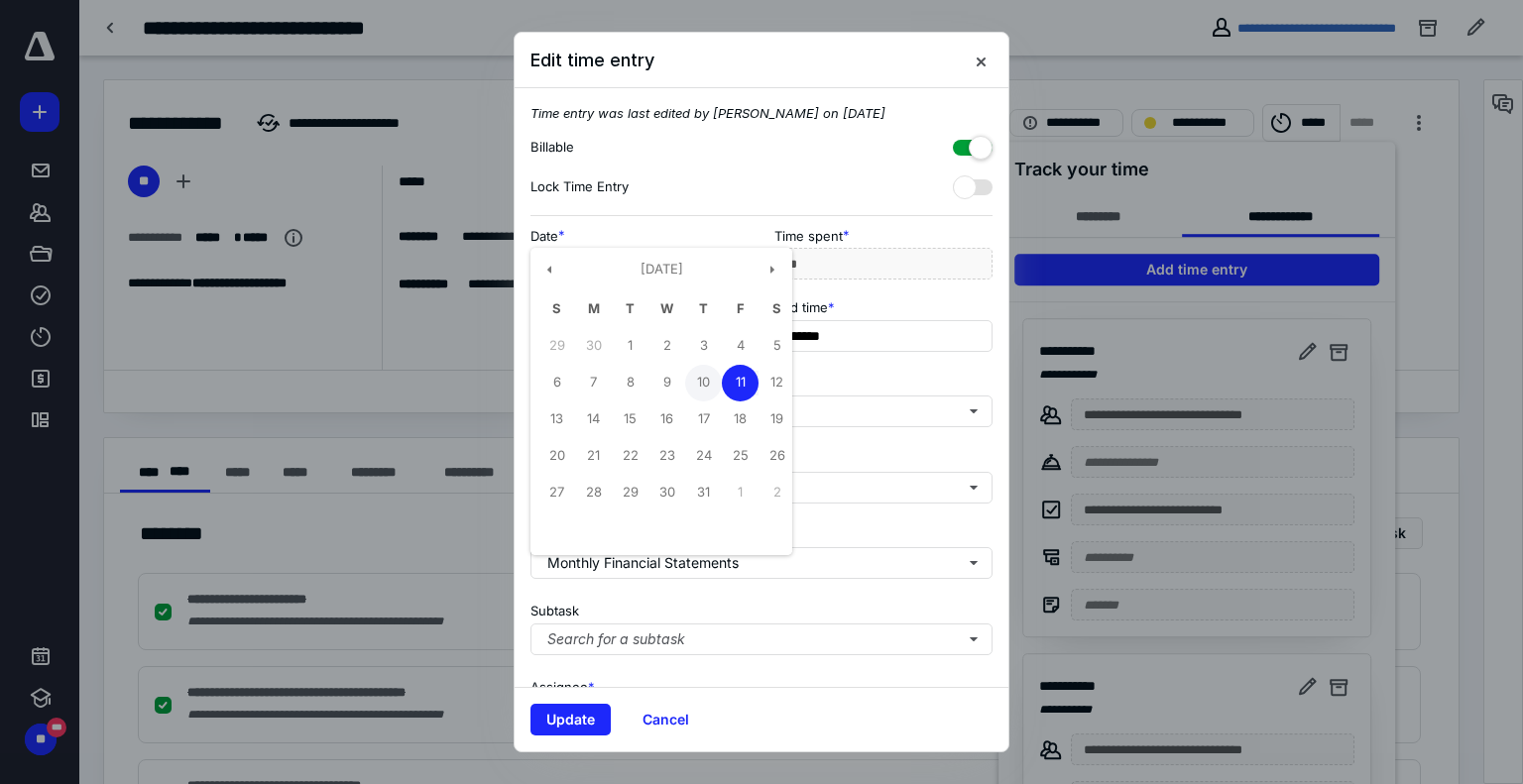type on "**********" 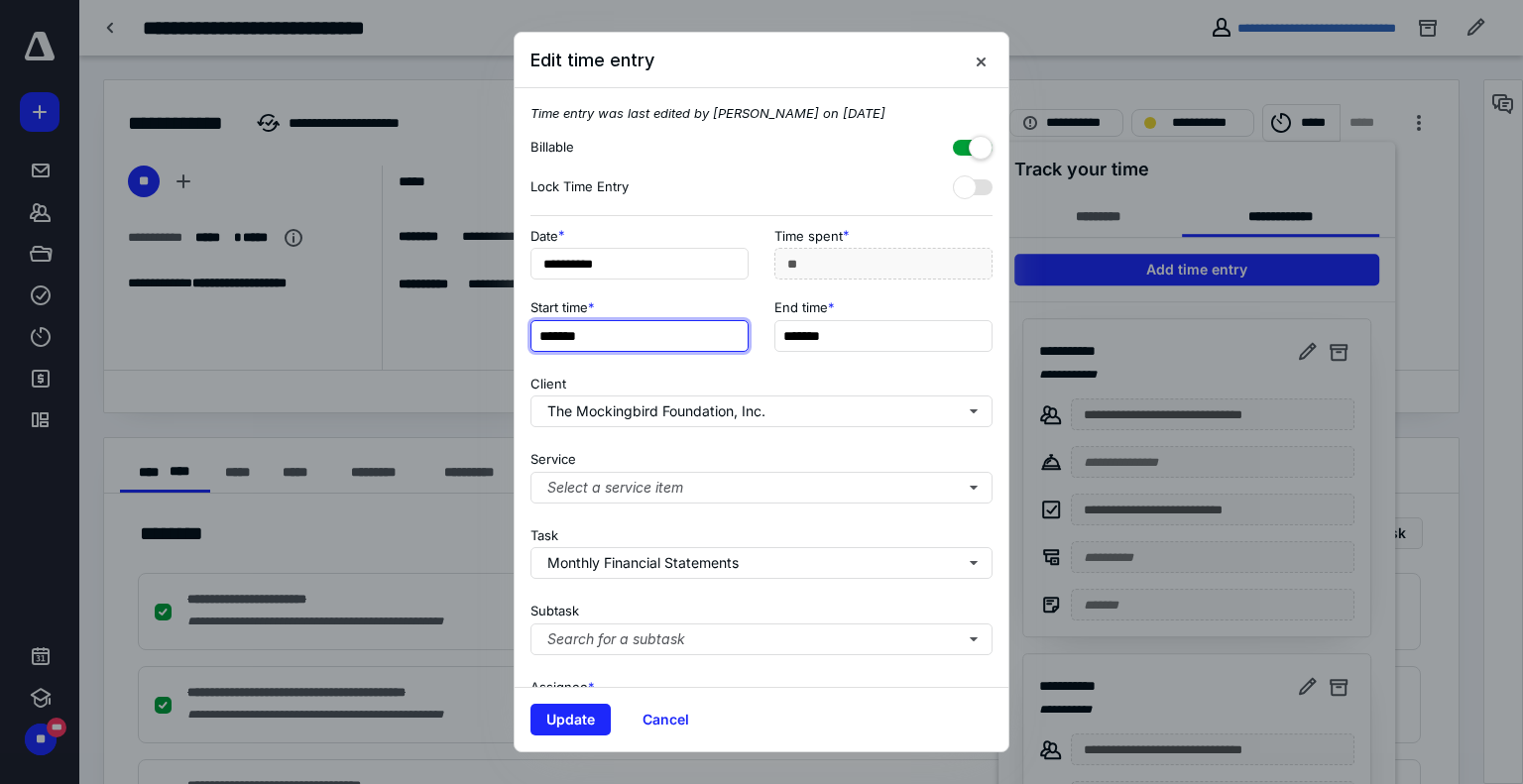 click on "*******" at bounding box center [640, 336] 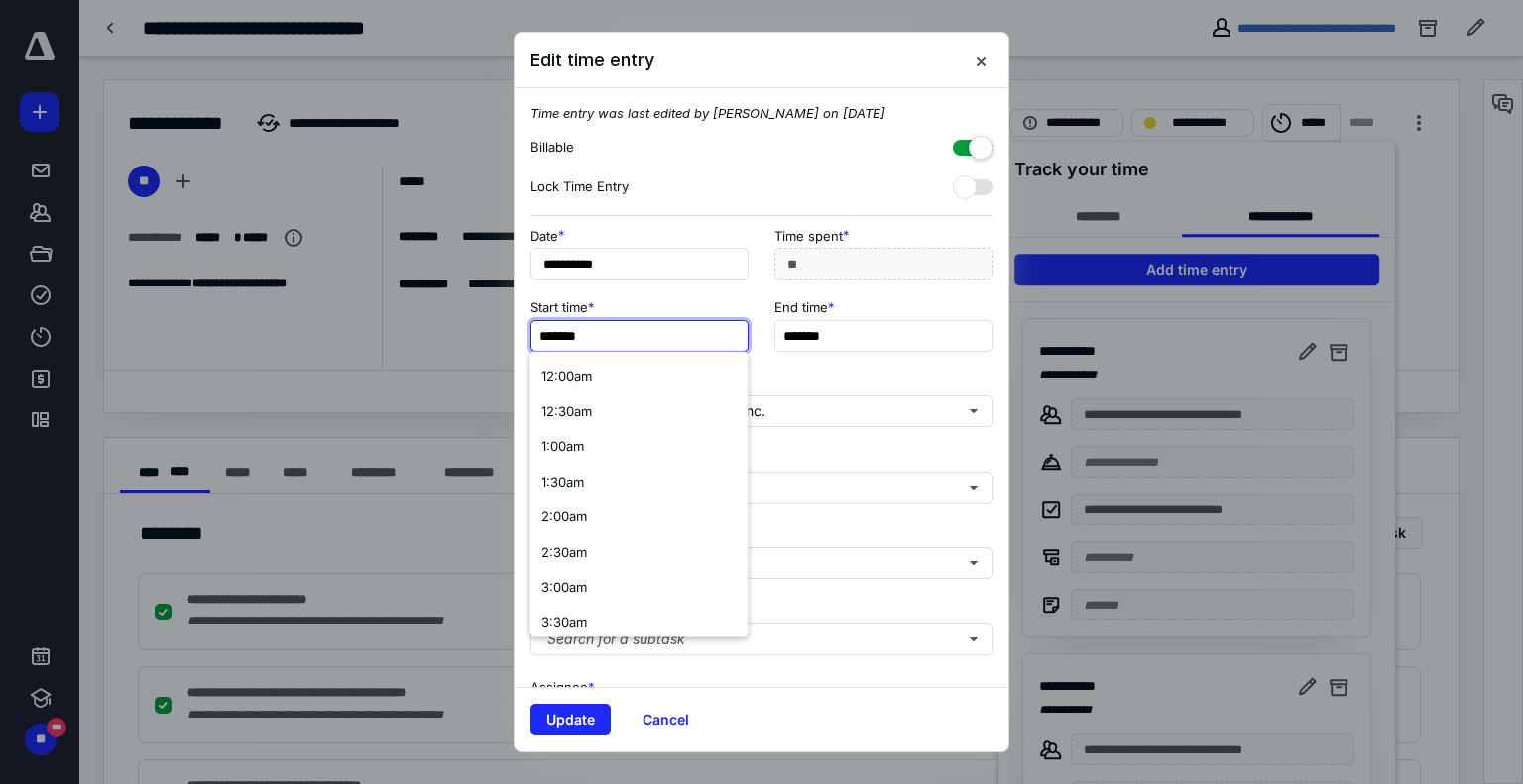 click on "*******" at bounding box center [640, 336] 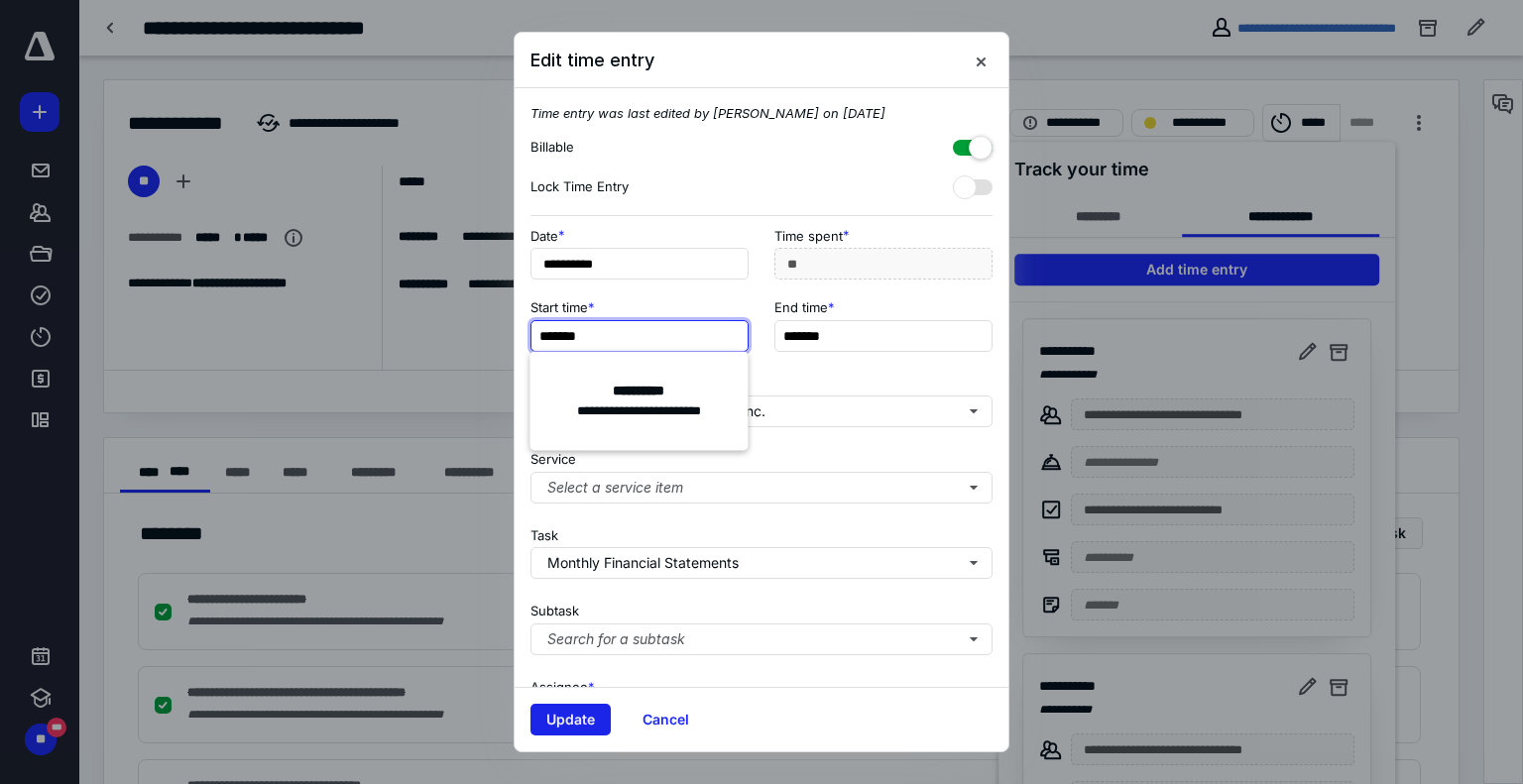 type on "*******" 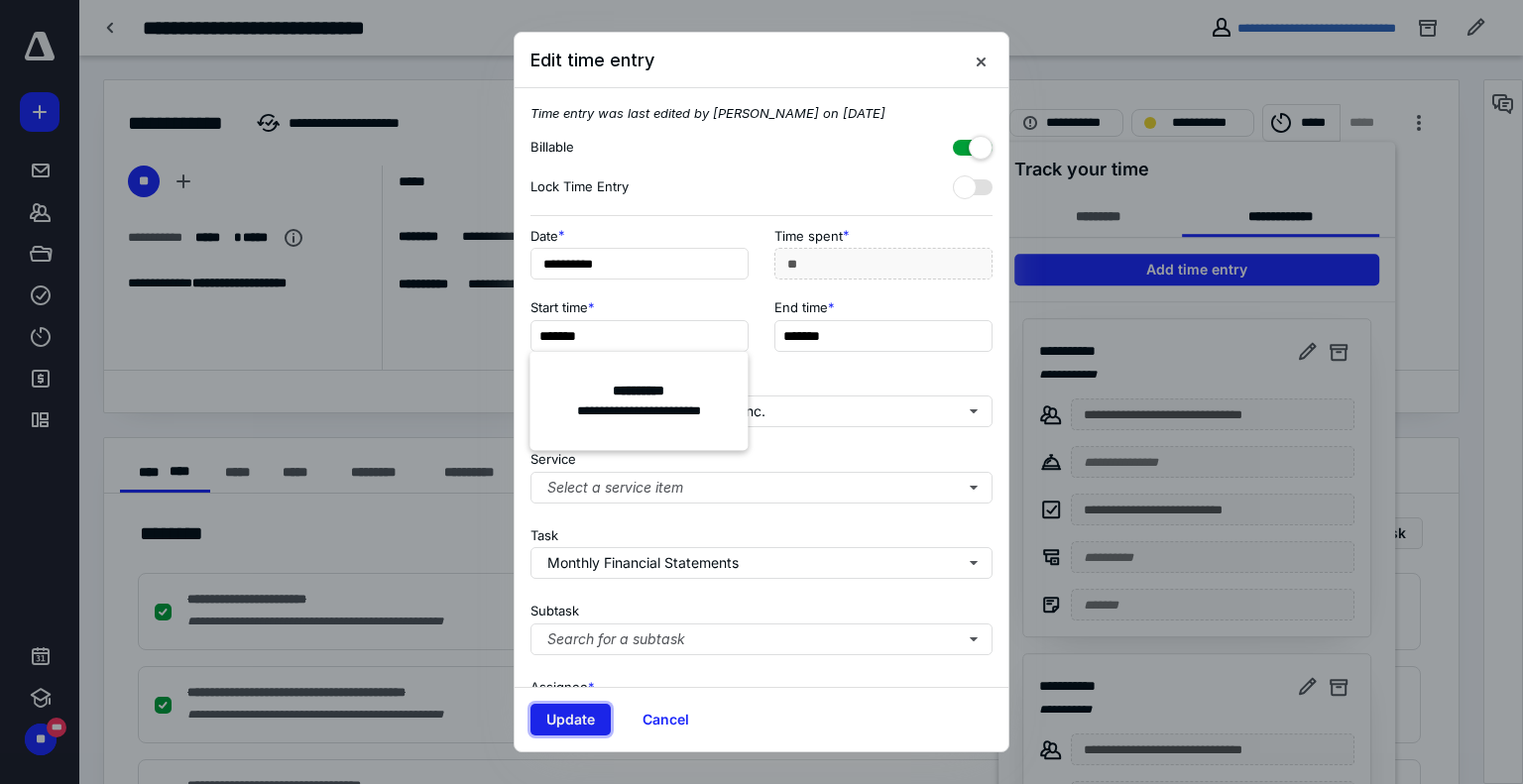 type on "******" 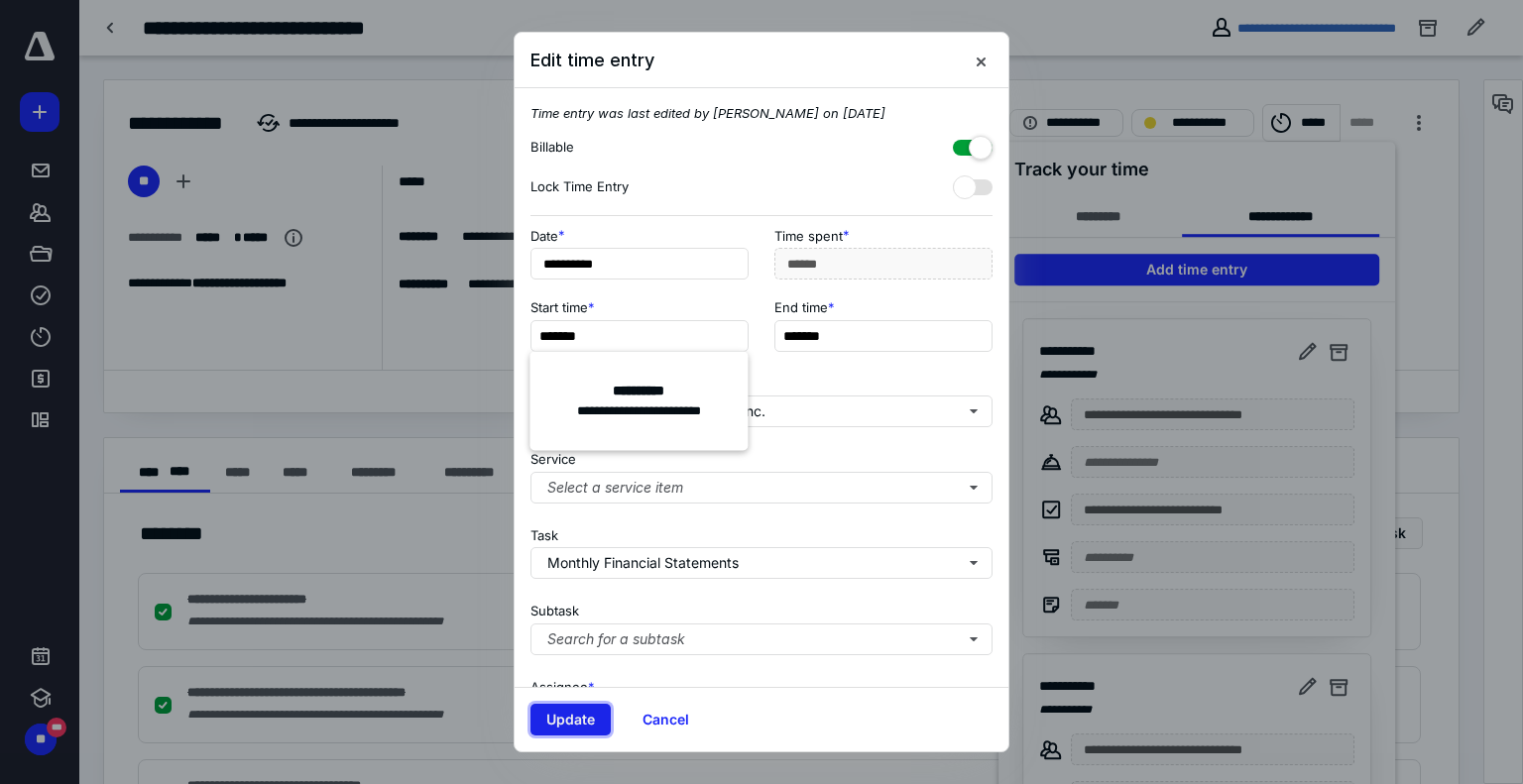 click on "Update" at bounding box center [570, 720] 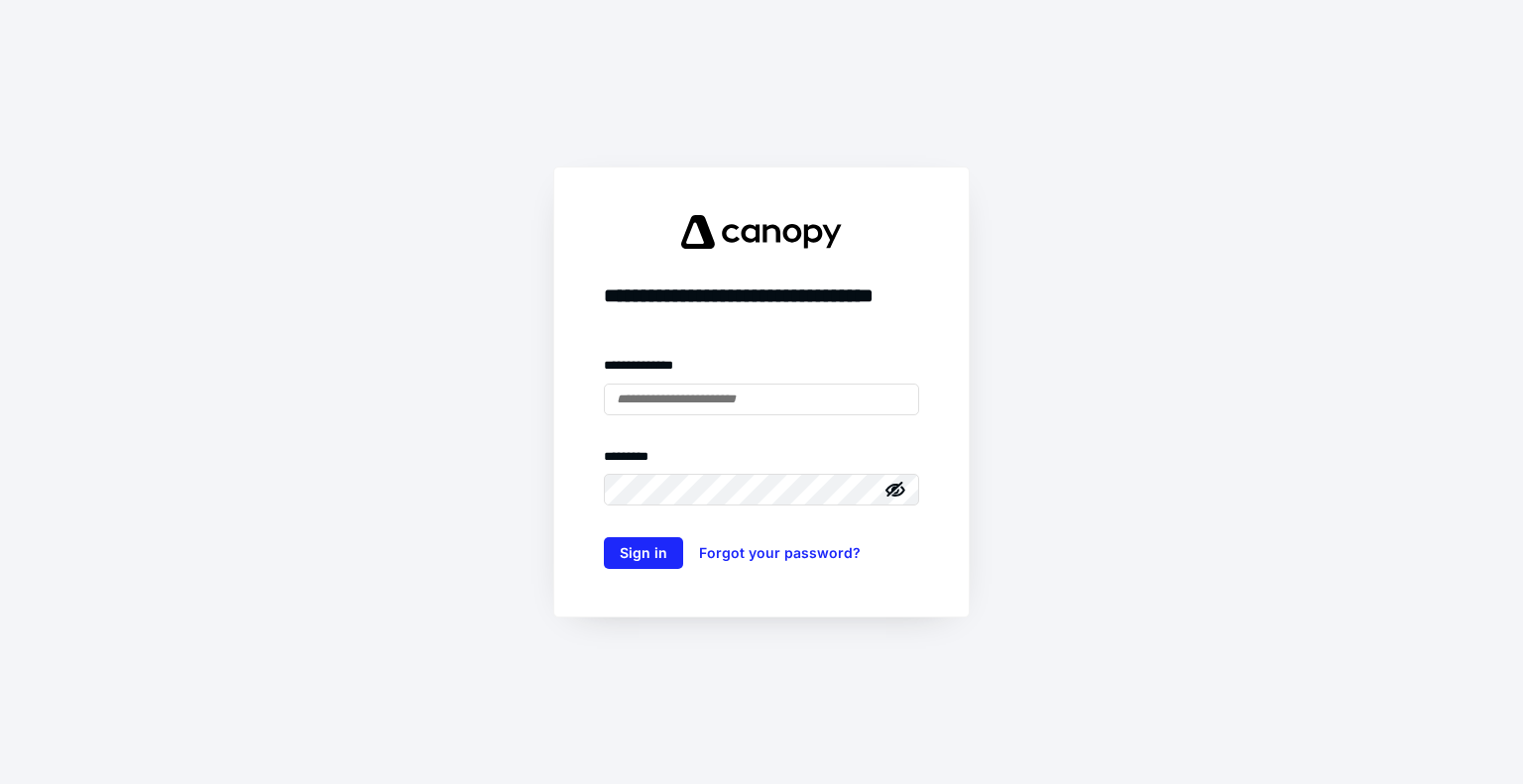 scroll, scrollTop: 0, scrollLeft: 0, axis: both 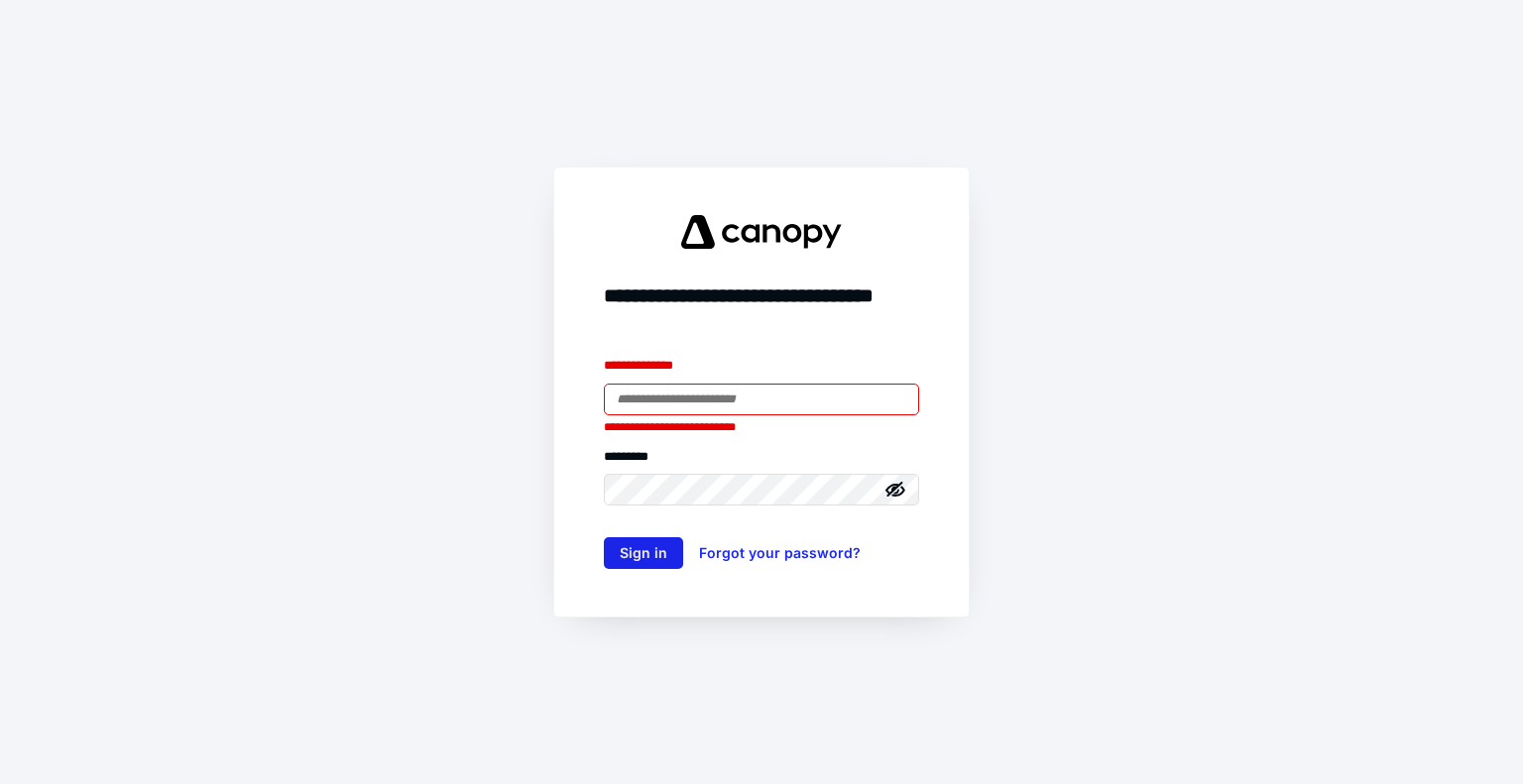 type on "**********" 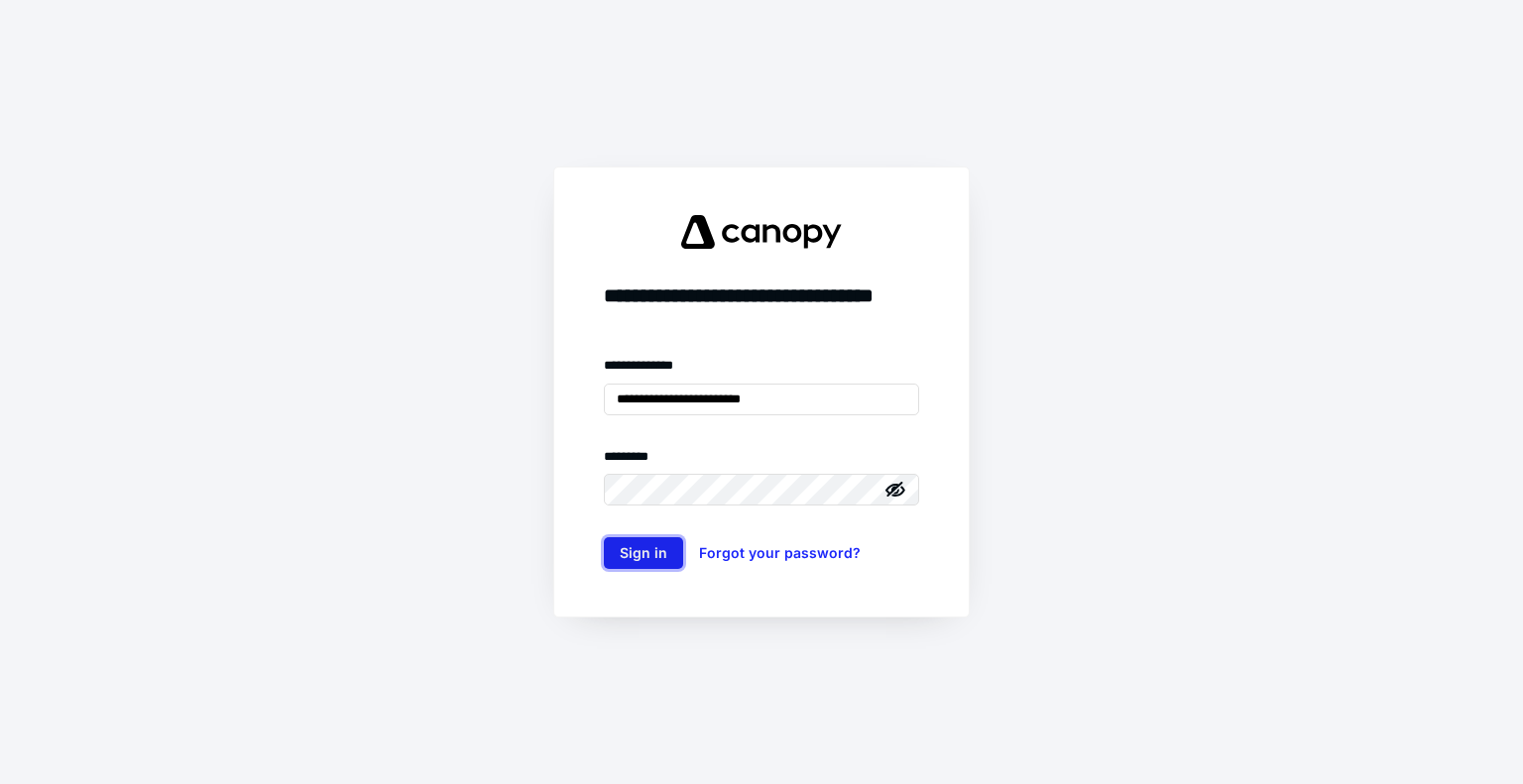 click on "Sign in" at bounding box center [644, 553] 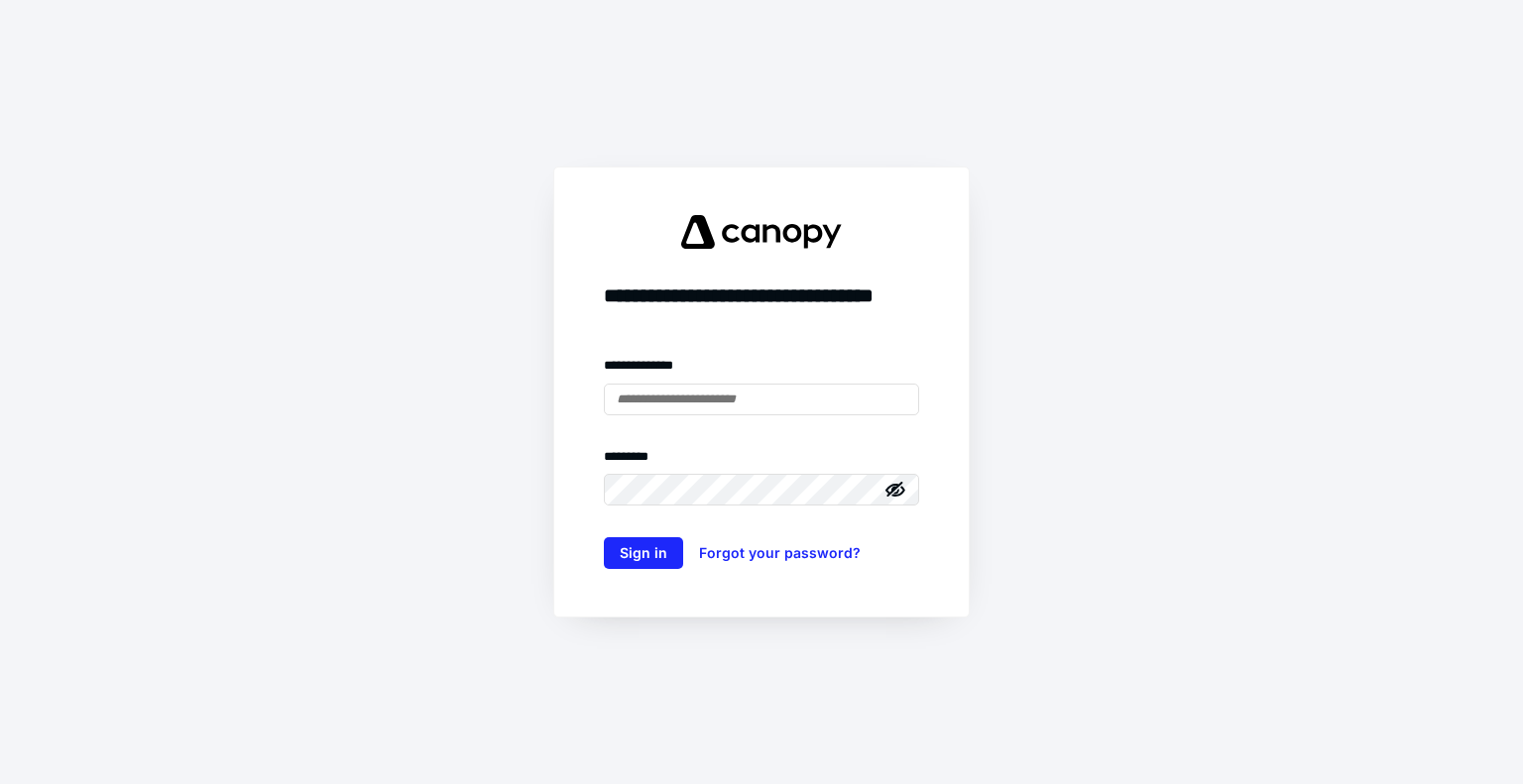 scroll, scrollTop: 0, scrollLeft: 0, axis: both 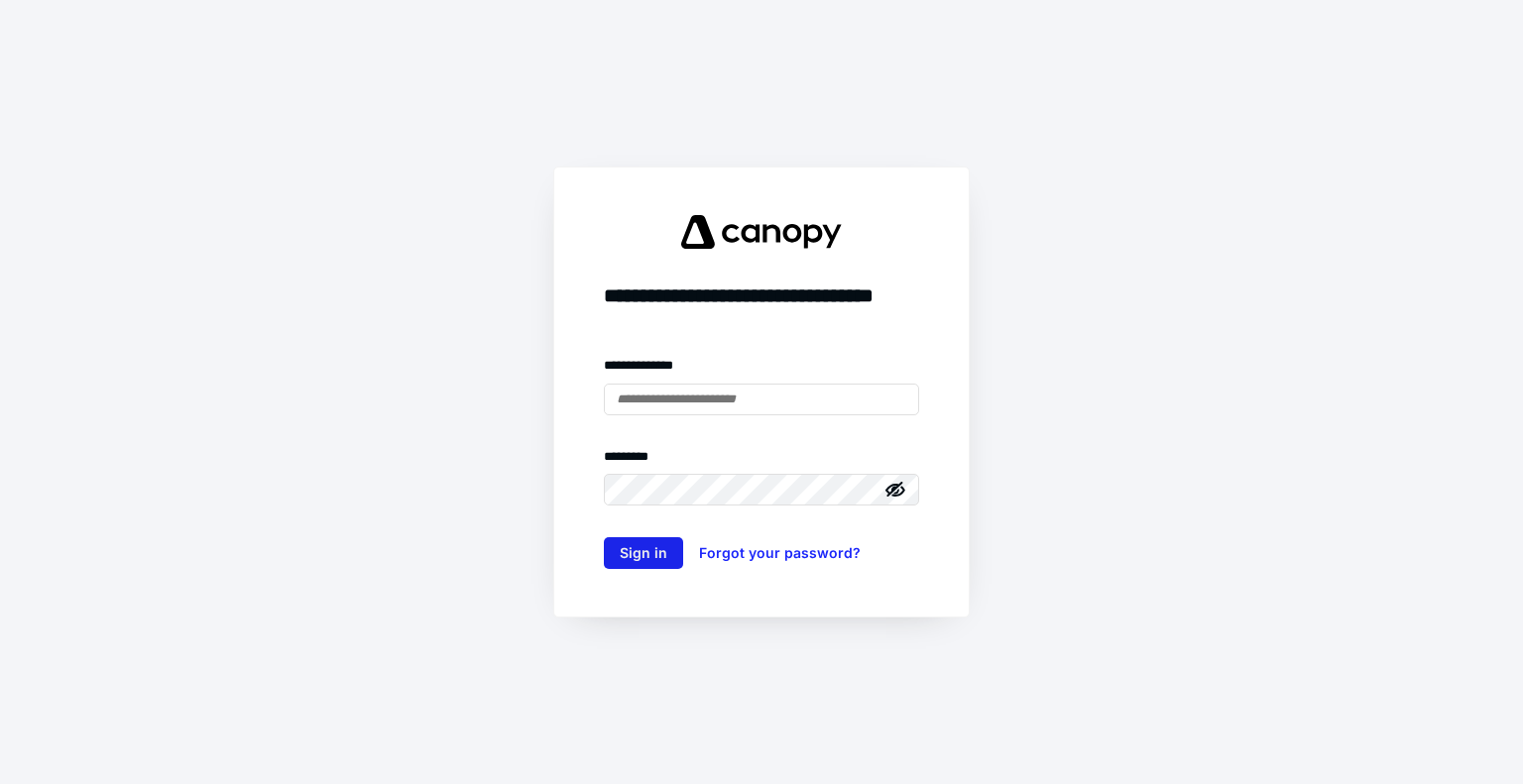 type on "**********" 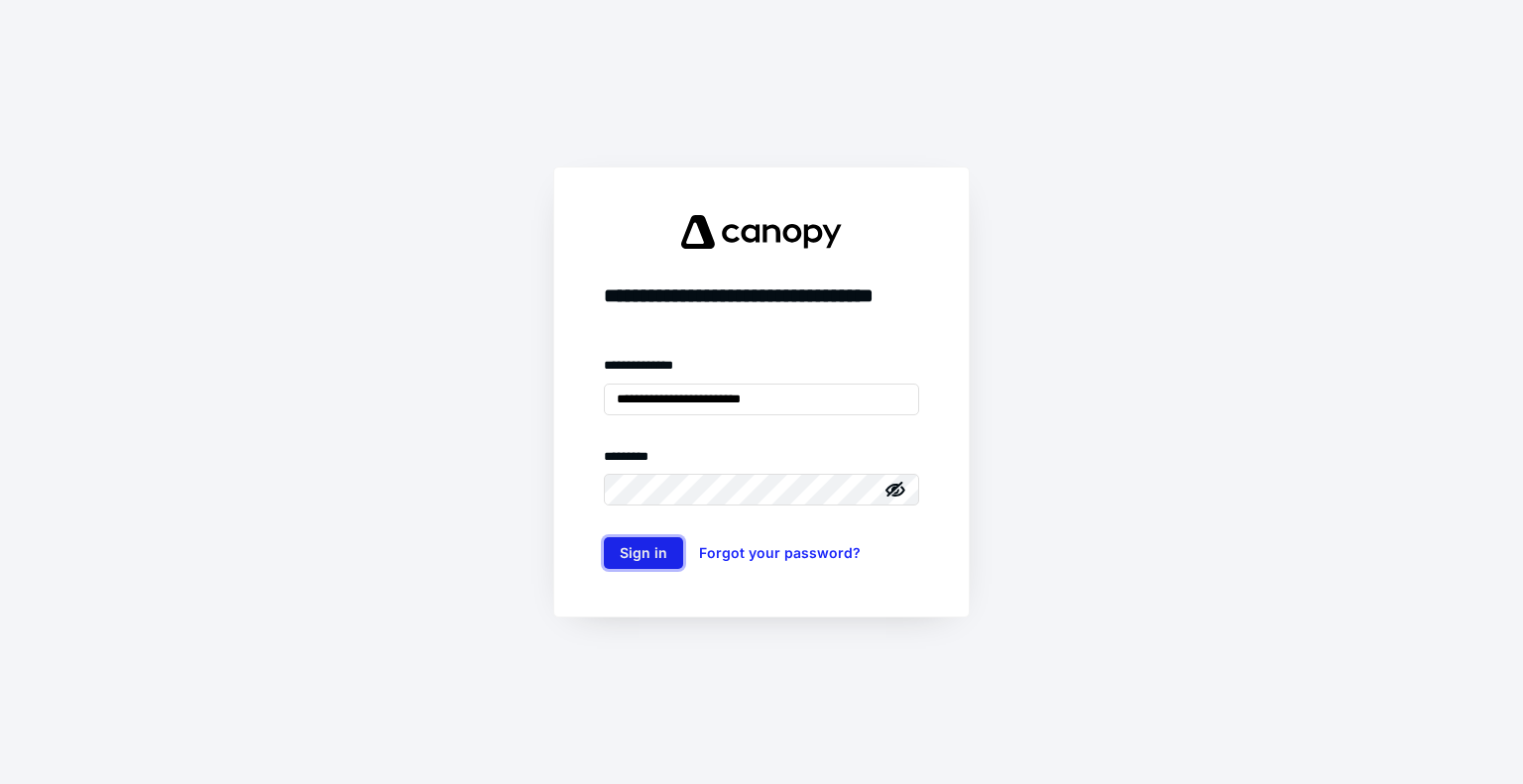 click on "Sign in" at bounding box center [644, 553] 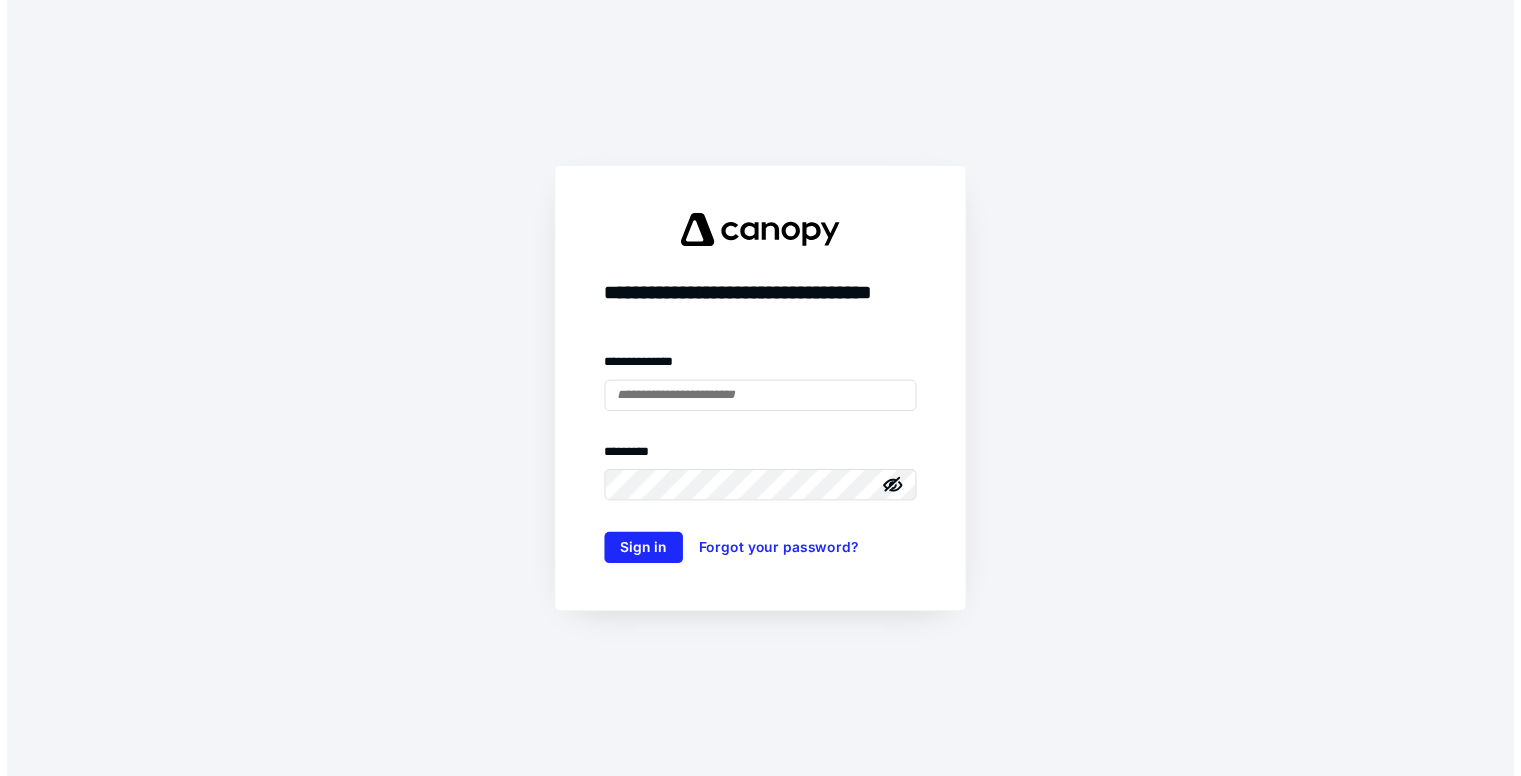scroll, scrollTop: 0, scrollLeft: 0, axis: both 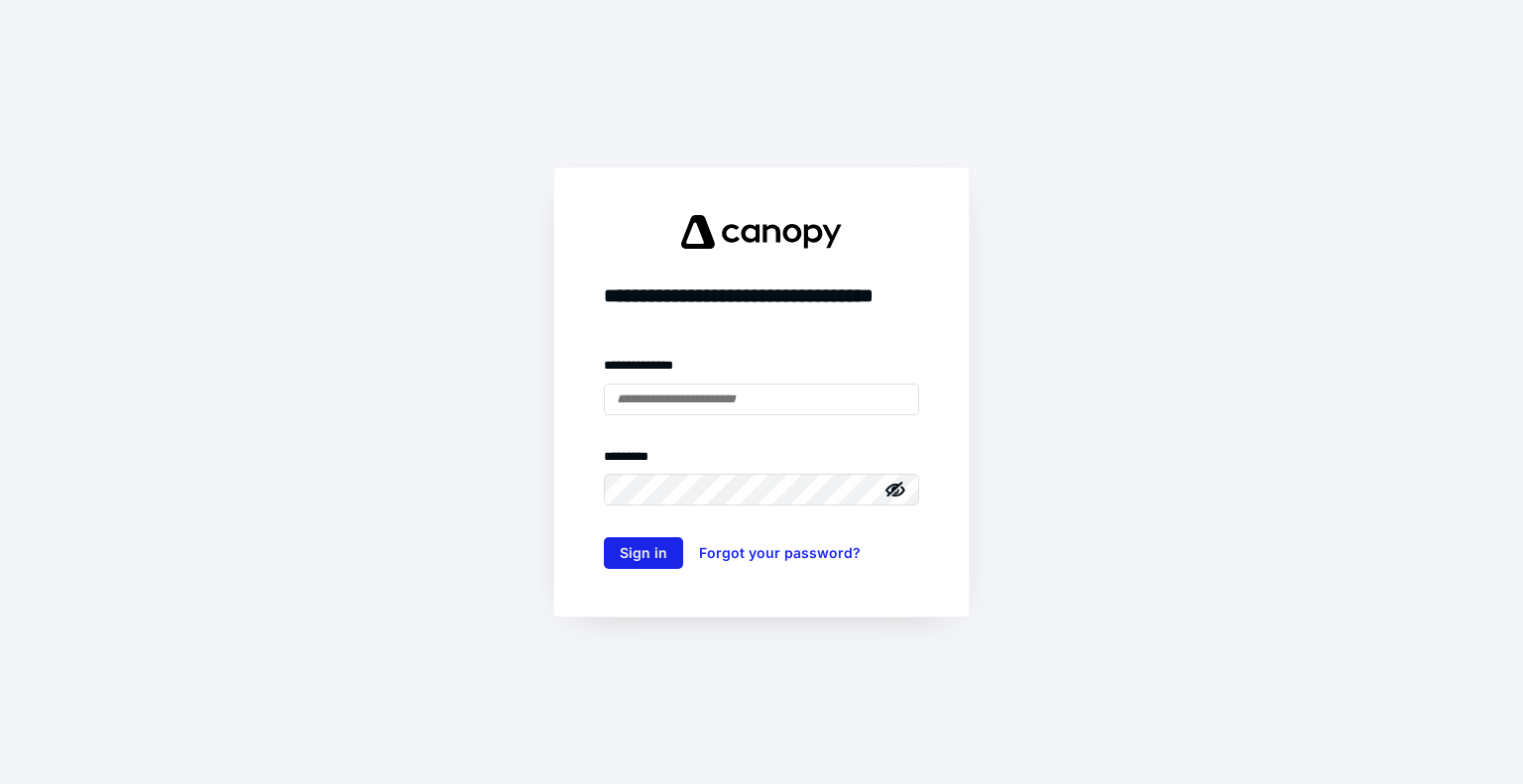 type on "**********" 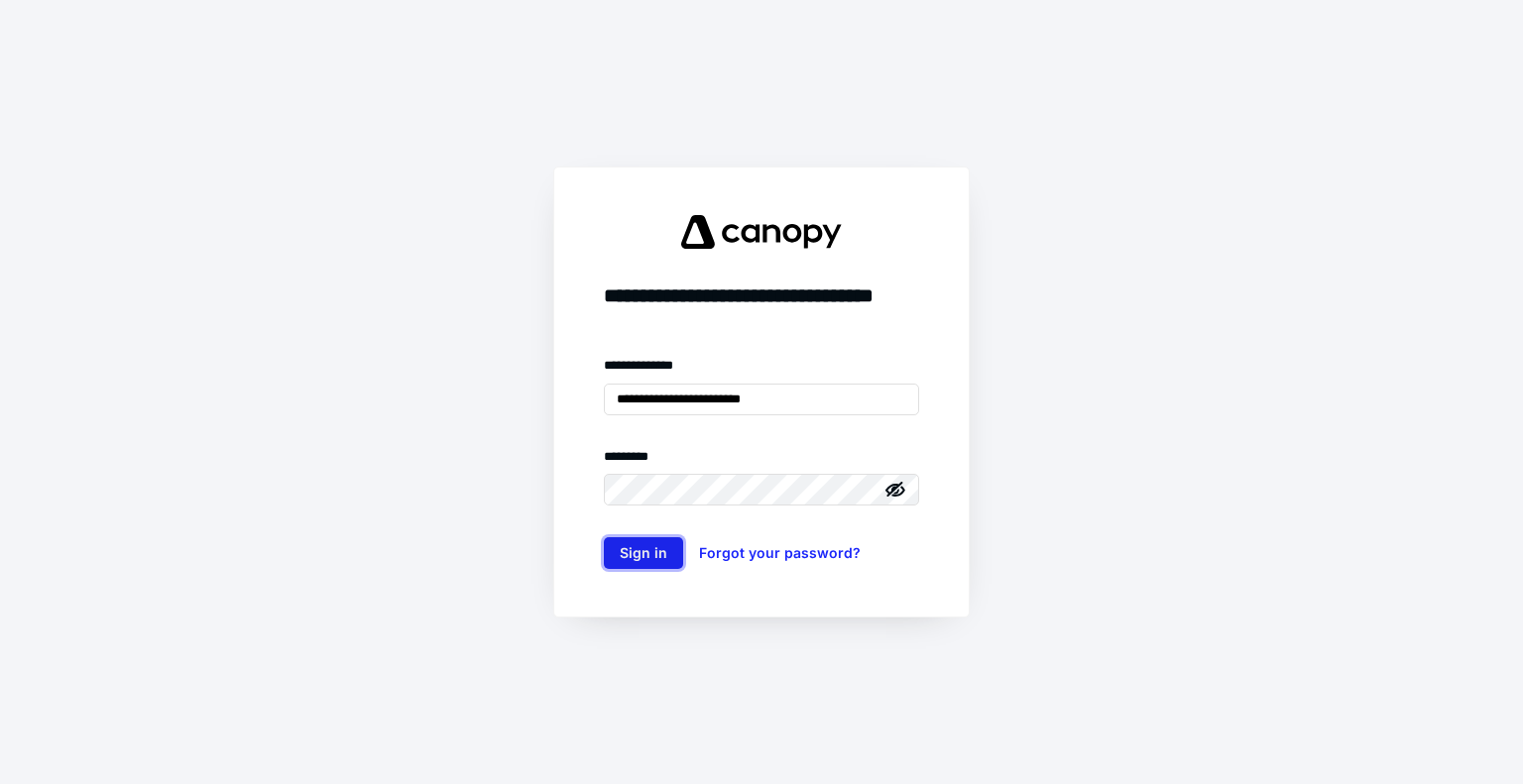 click on "Sign in" at bounding box center (644, 553) 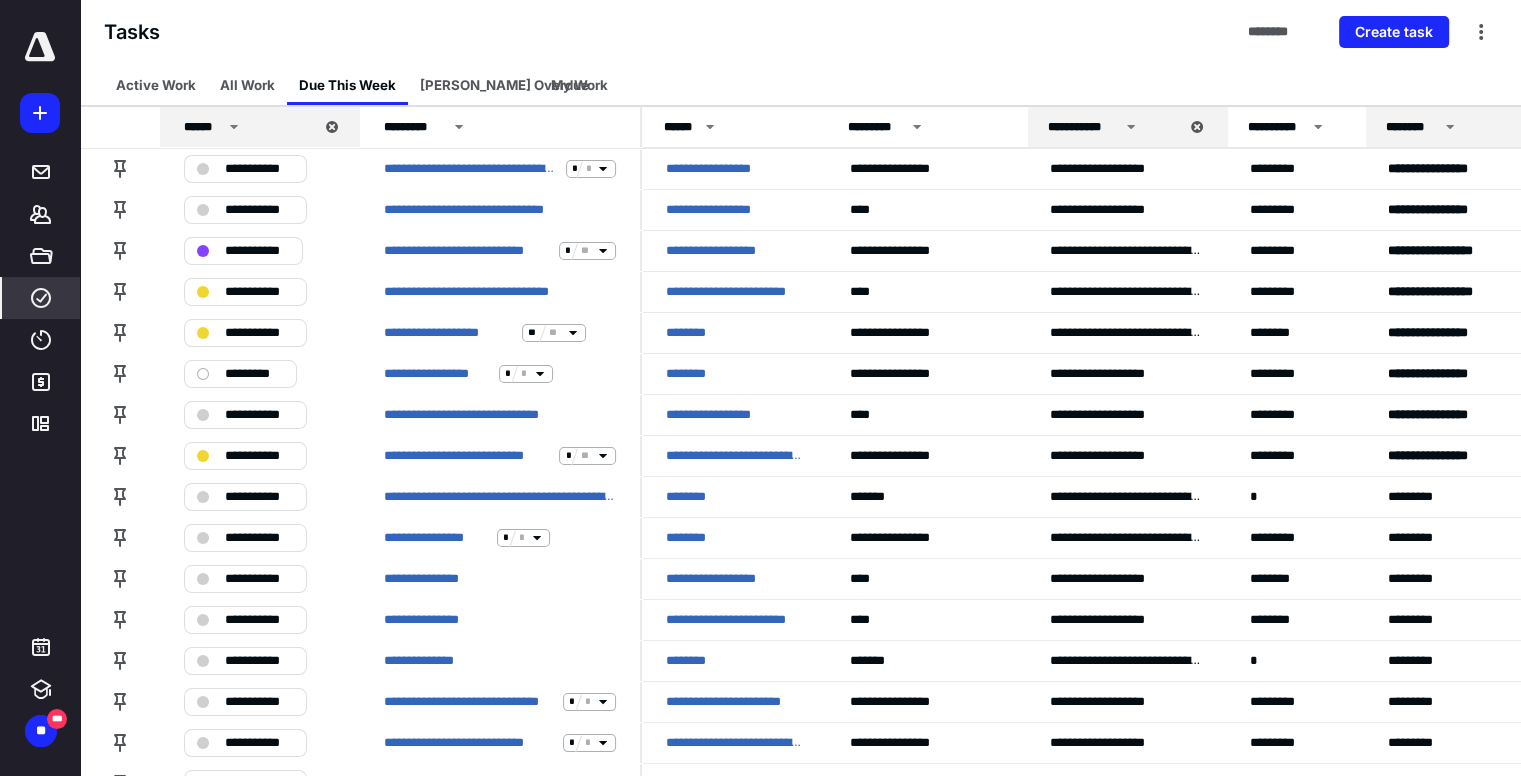 scroll, scrollTop: 0, scrollLeft: 0, axis: both 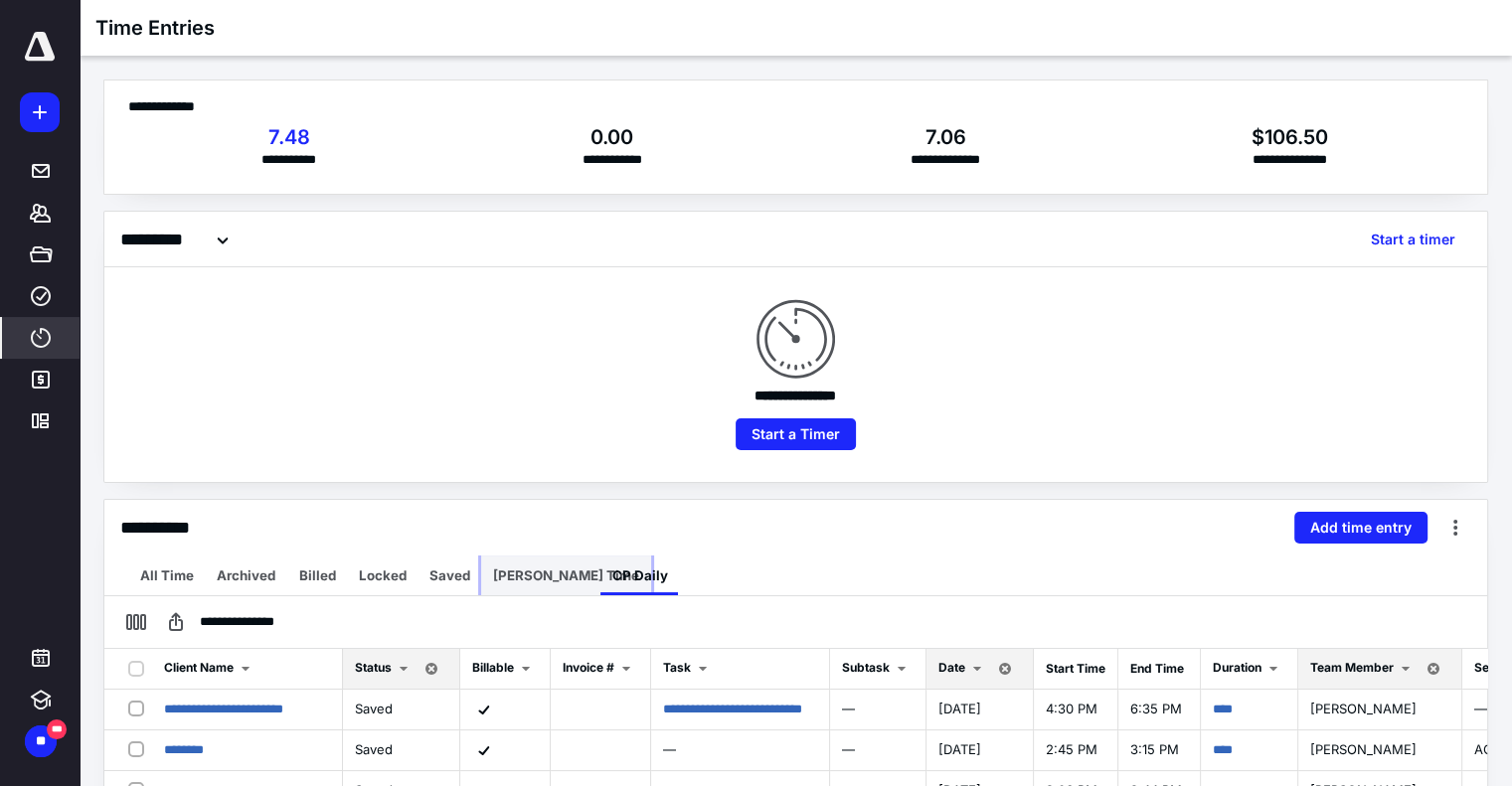 click on "[PERSON_NAME] Time" at bounding box center [566, 575] 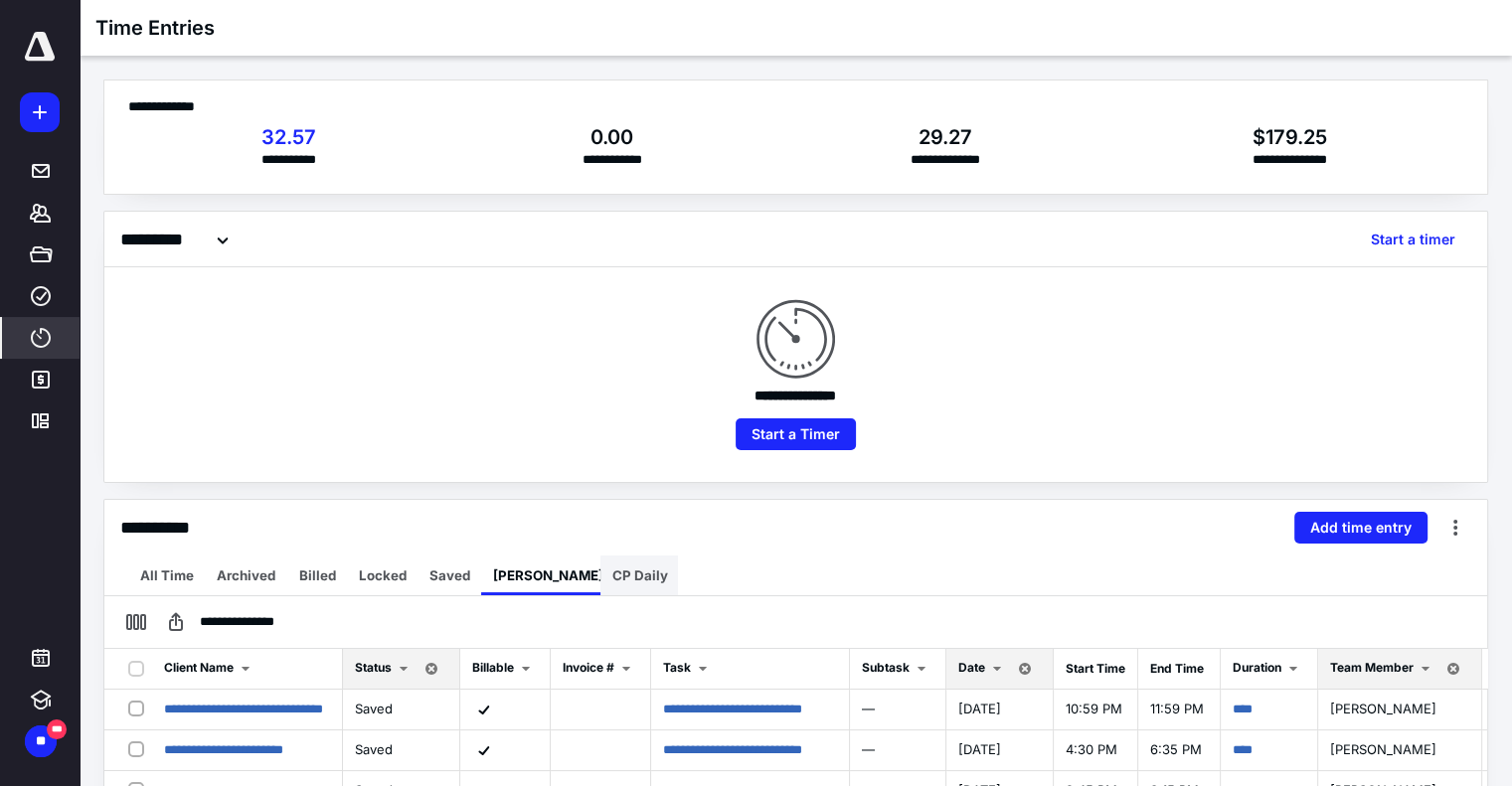 click on "CP Daily" at bounding box center (640, 575) 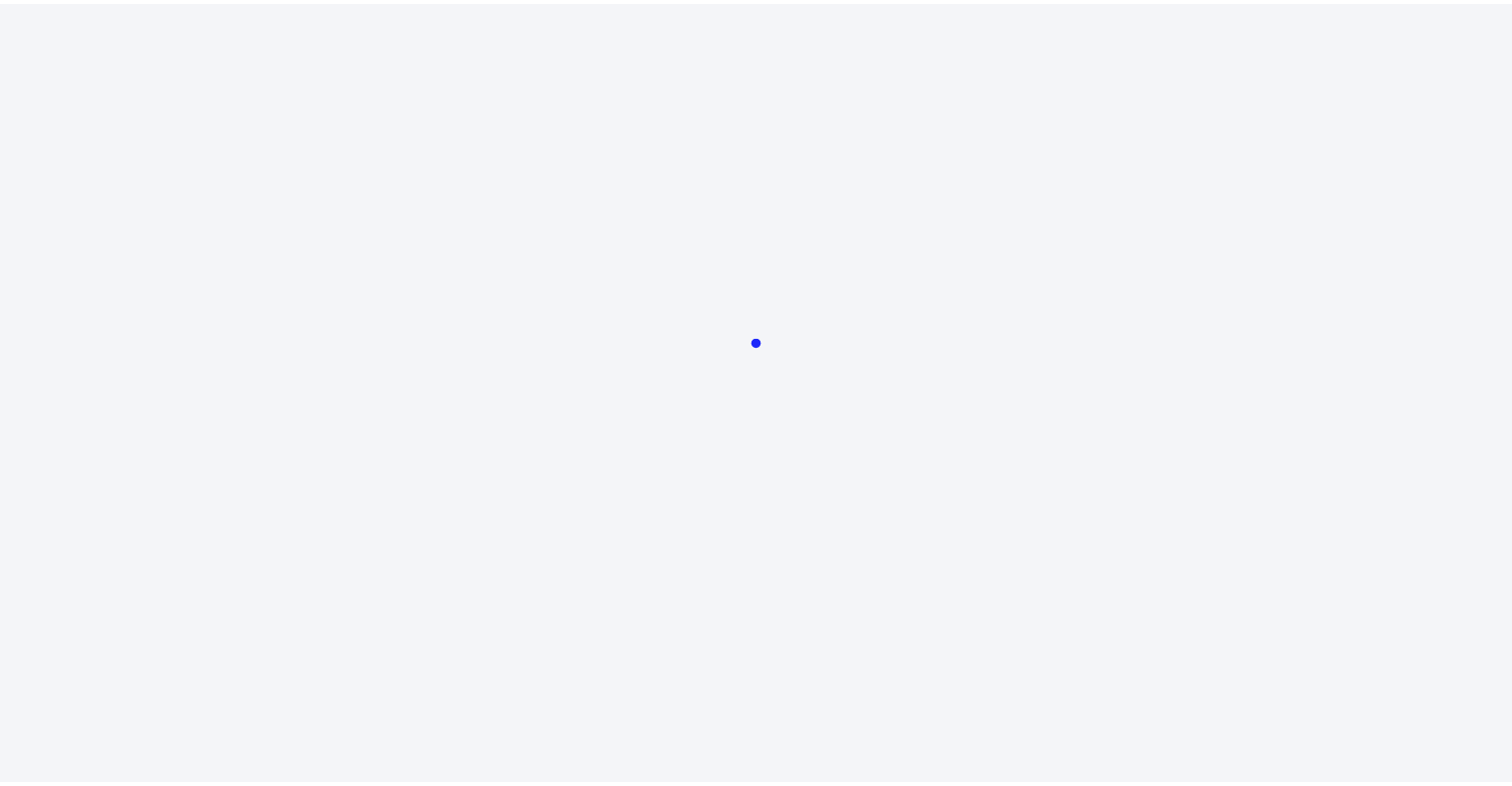 scroll, scrollTop: 0, scrollLeft: 0, axis: both 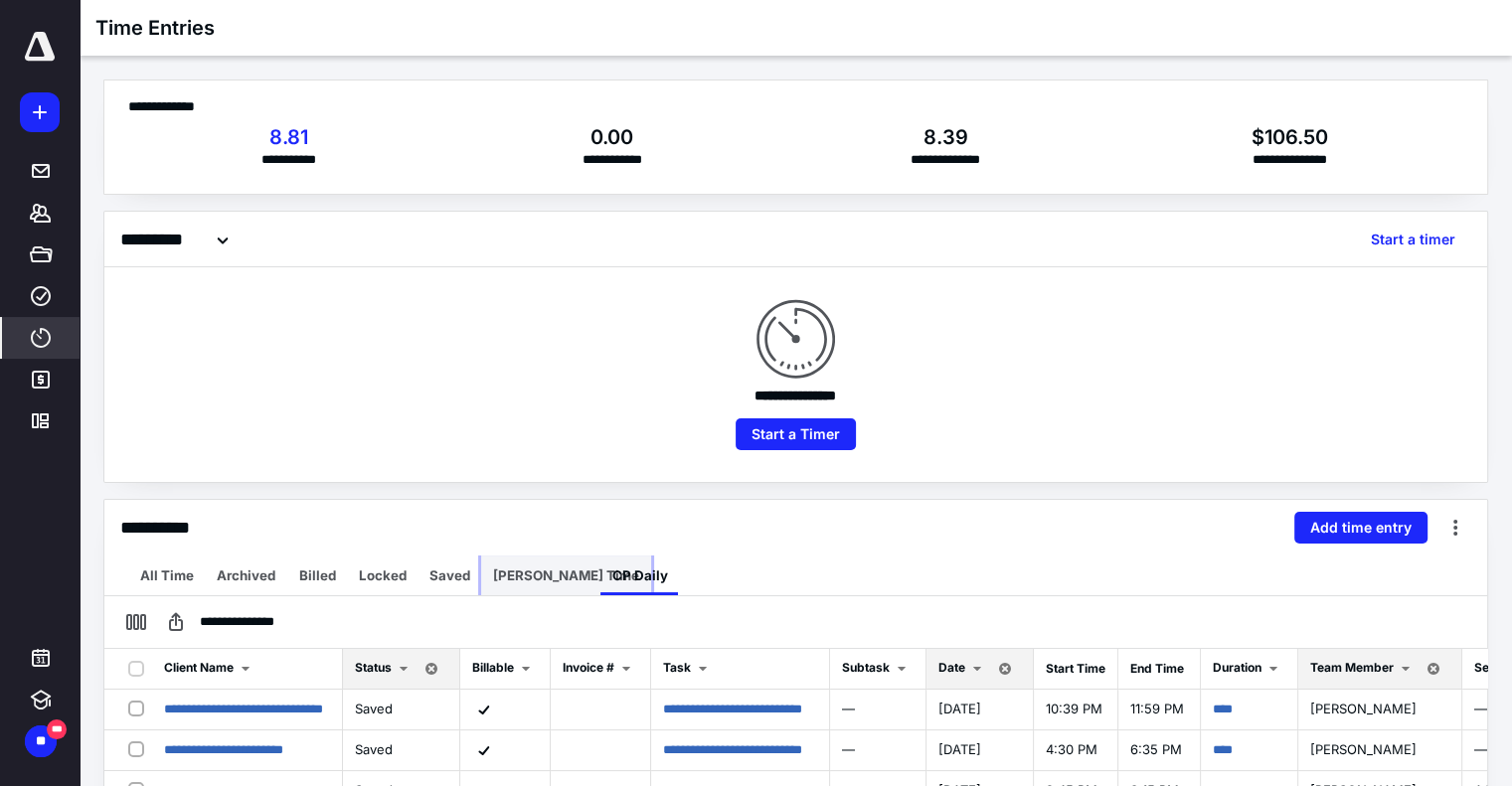click on "Christy's Time" at bounding box center (566, 575) 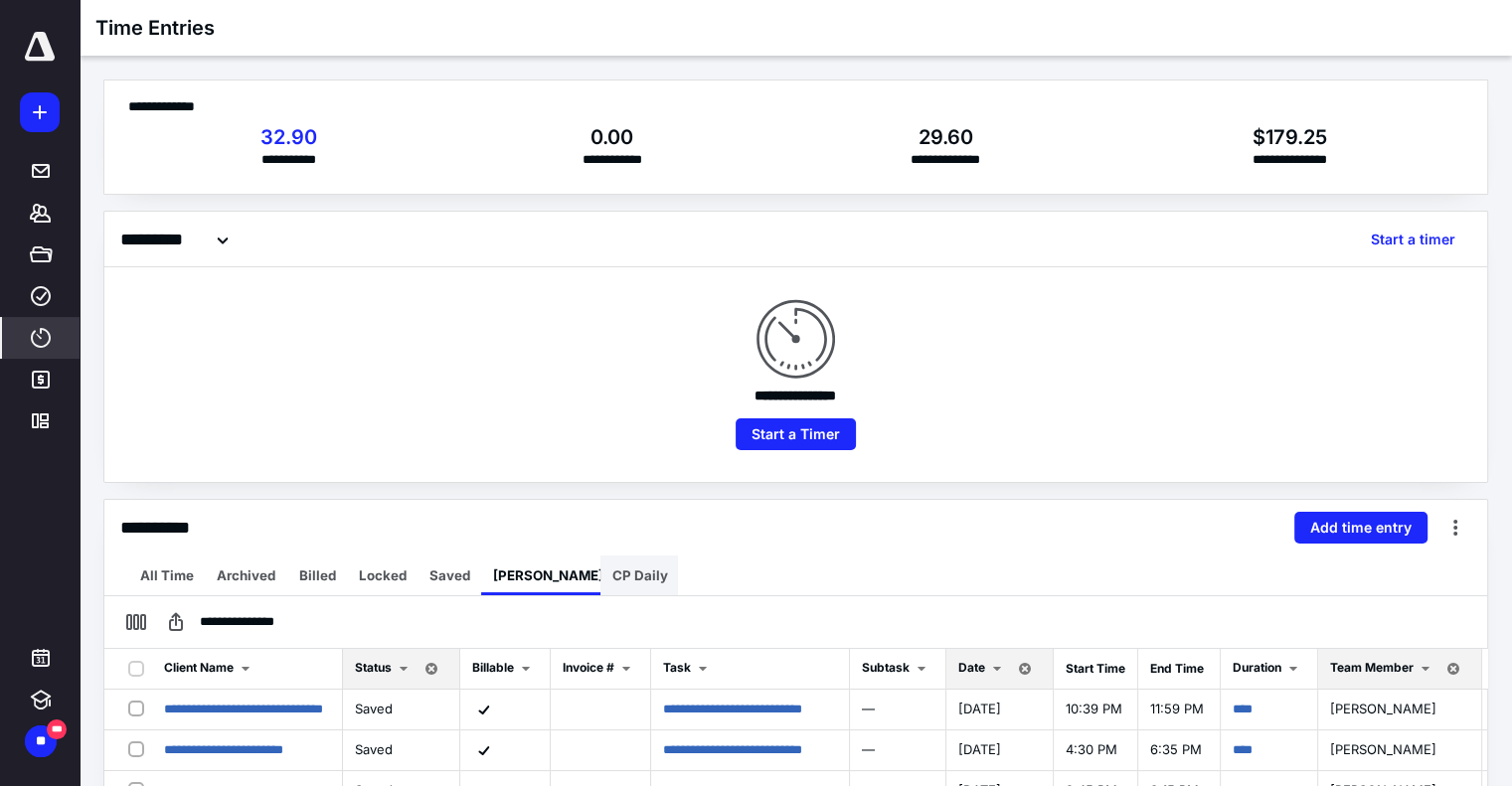 click on "CP Daily" at bounding box center [640, 575] 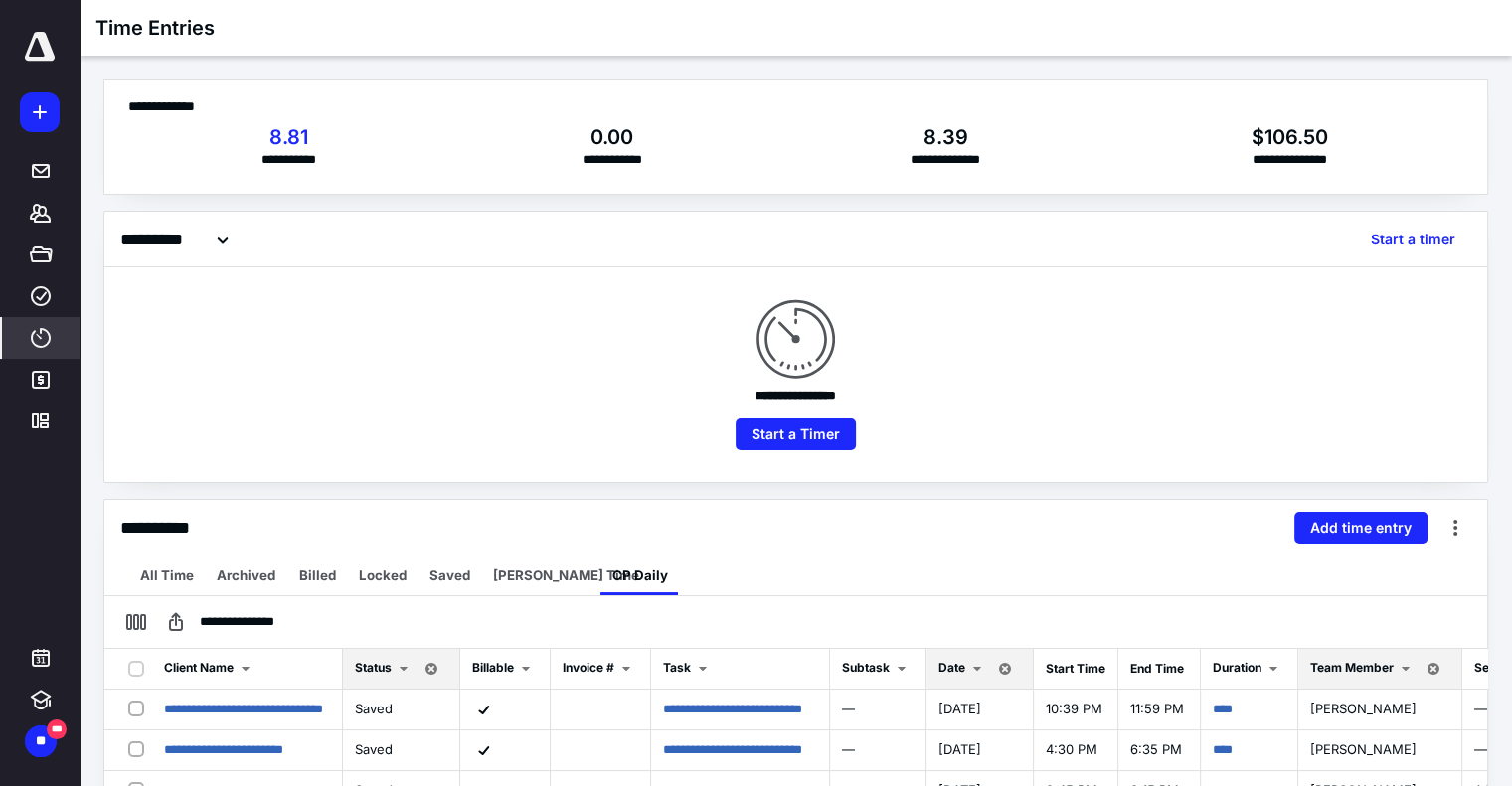 click on "Time Entries" at bounding box center (795, 28) 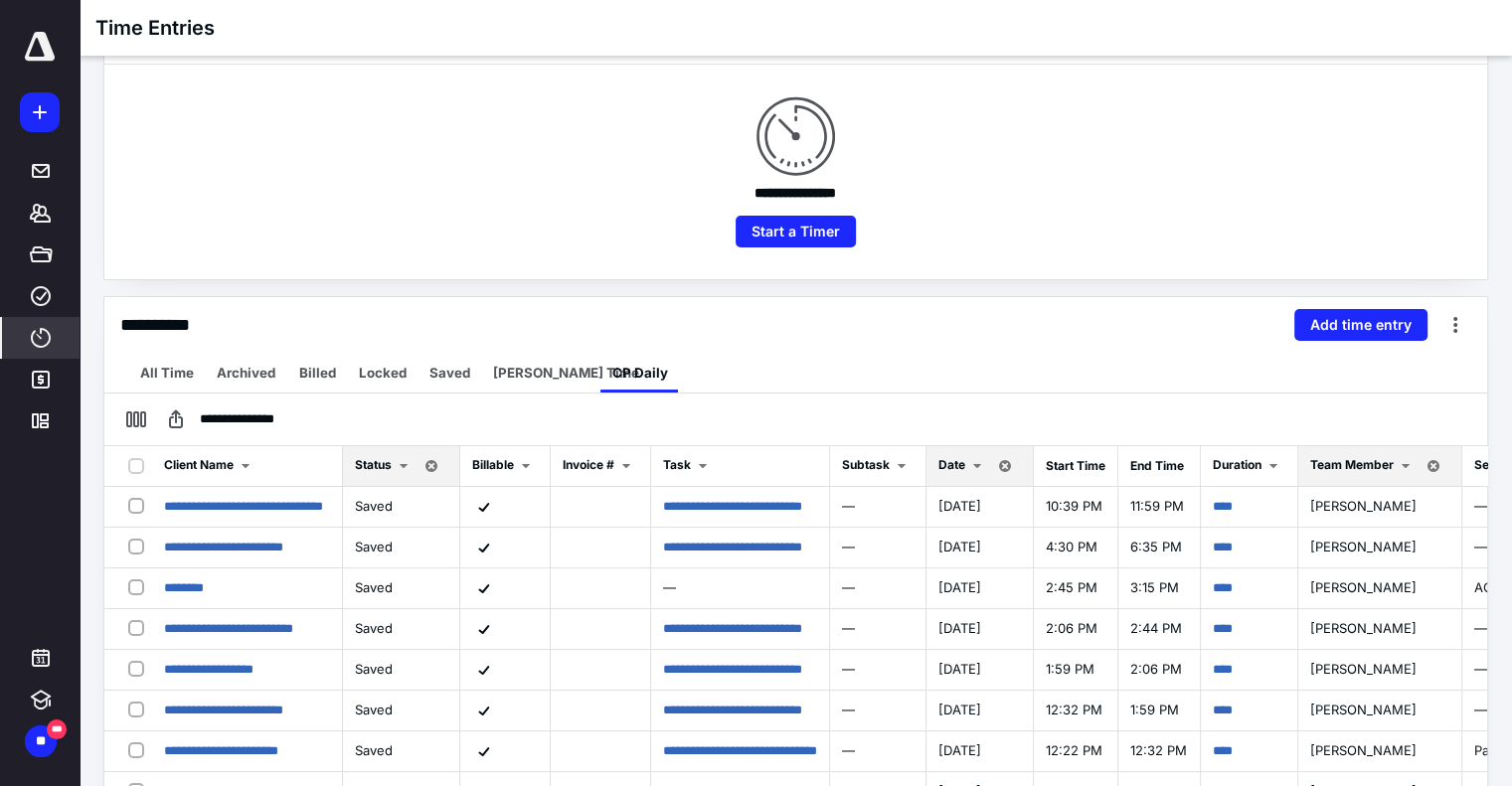 scroll, scrollTop: 141, scrollLeft: 0, axis: vertical 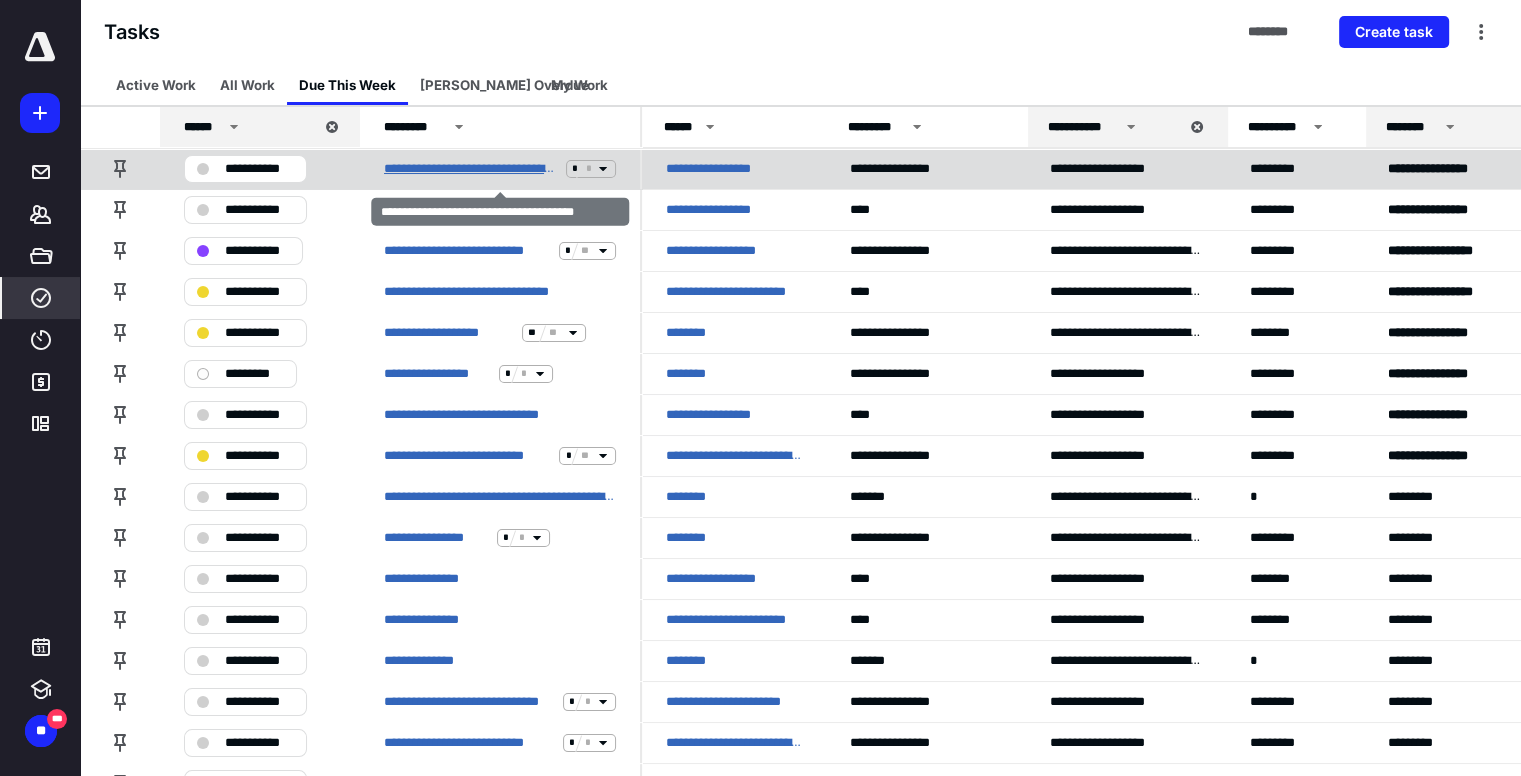 click on "**********" at bounding box center [471, 169] 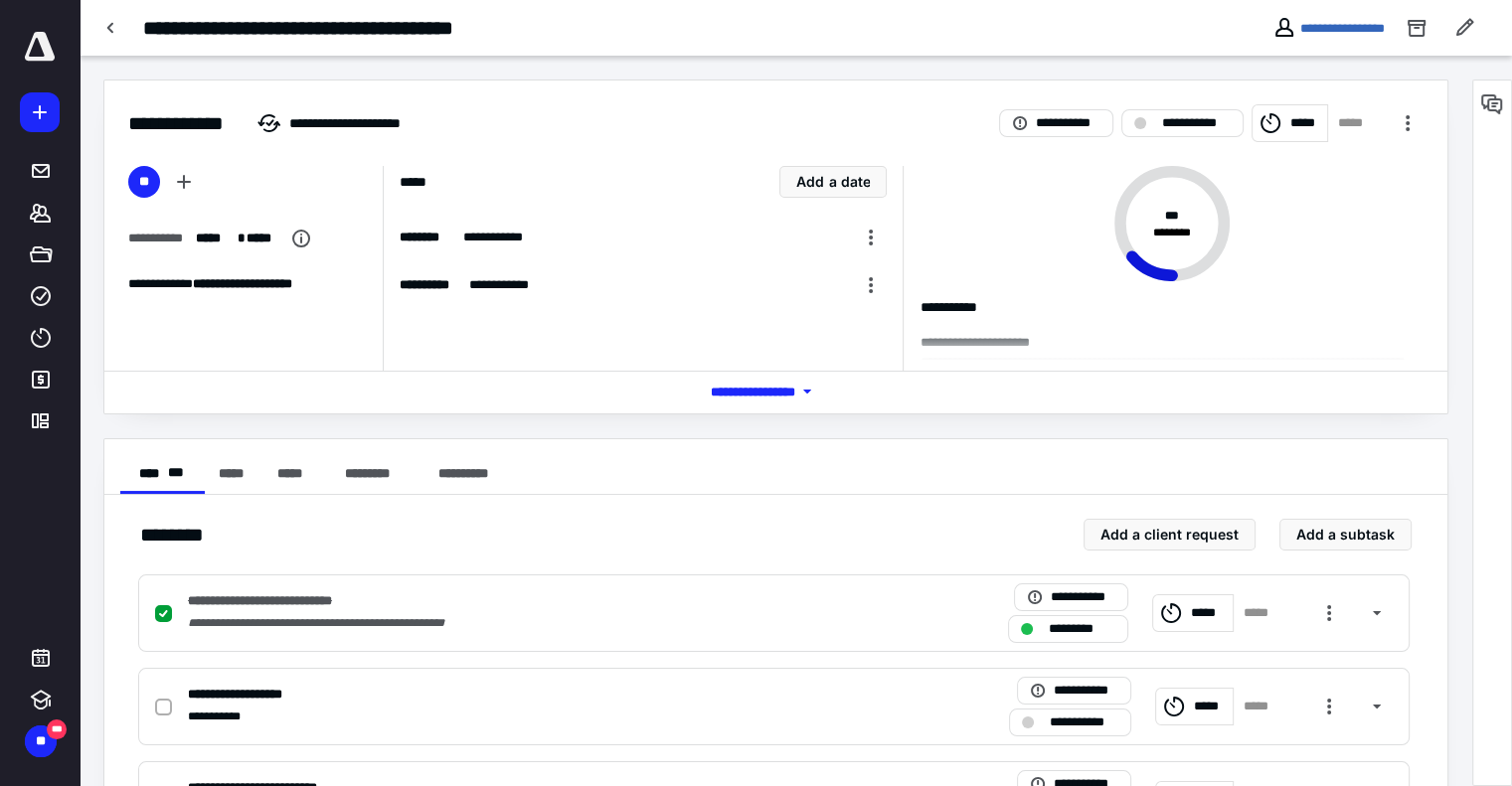 scroll, scrollTop: 199, scrollLeft: 0, axis: vertical 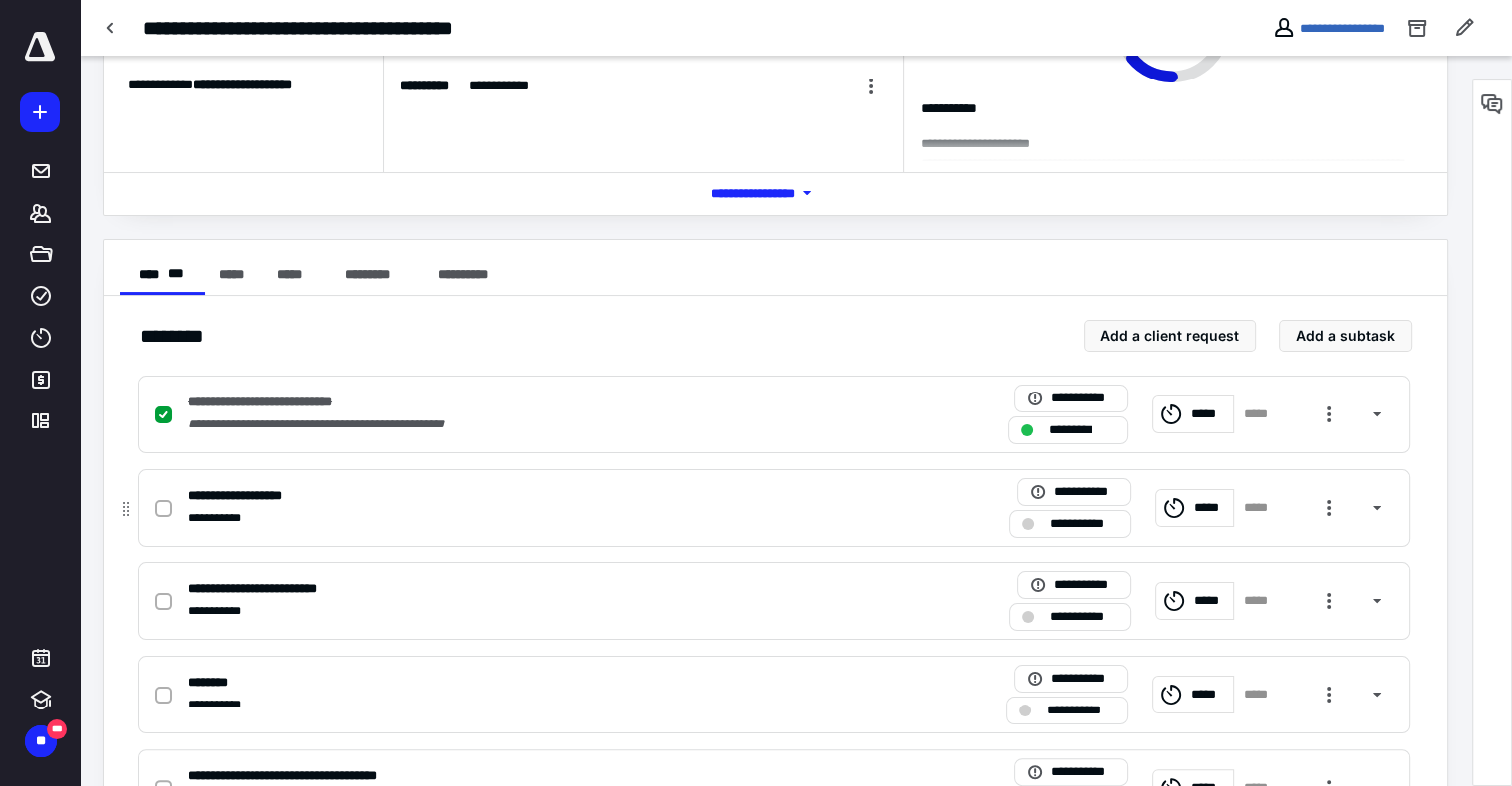 click on "**********" at bounding box center (250, 496) 